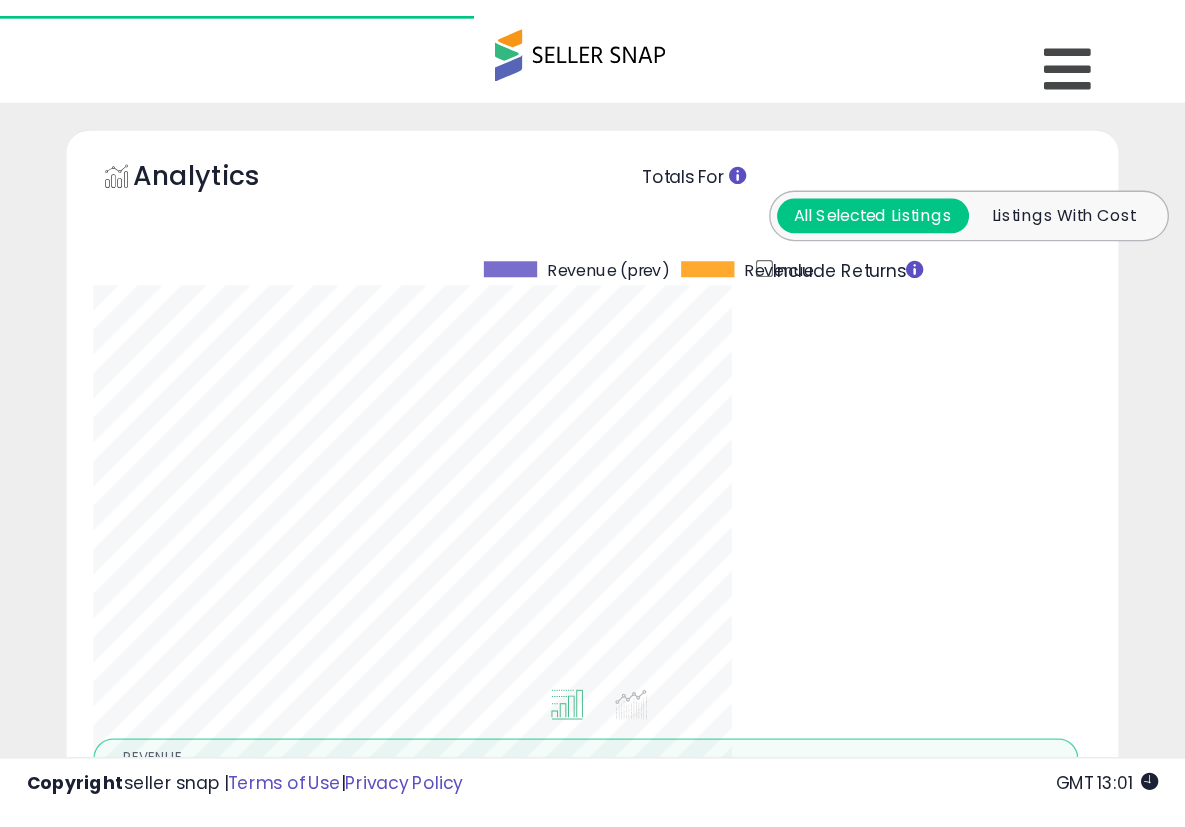 scroll, scrollTop: 0, scrollLeft: 0, axis: both 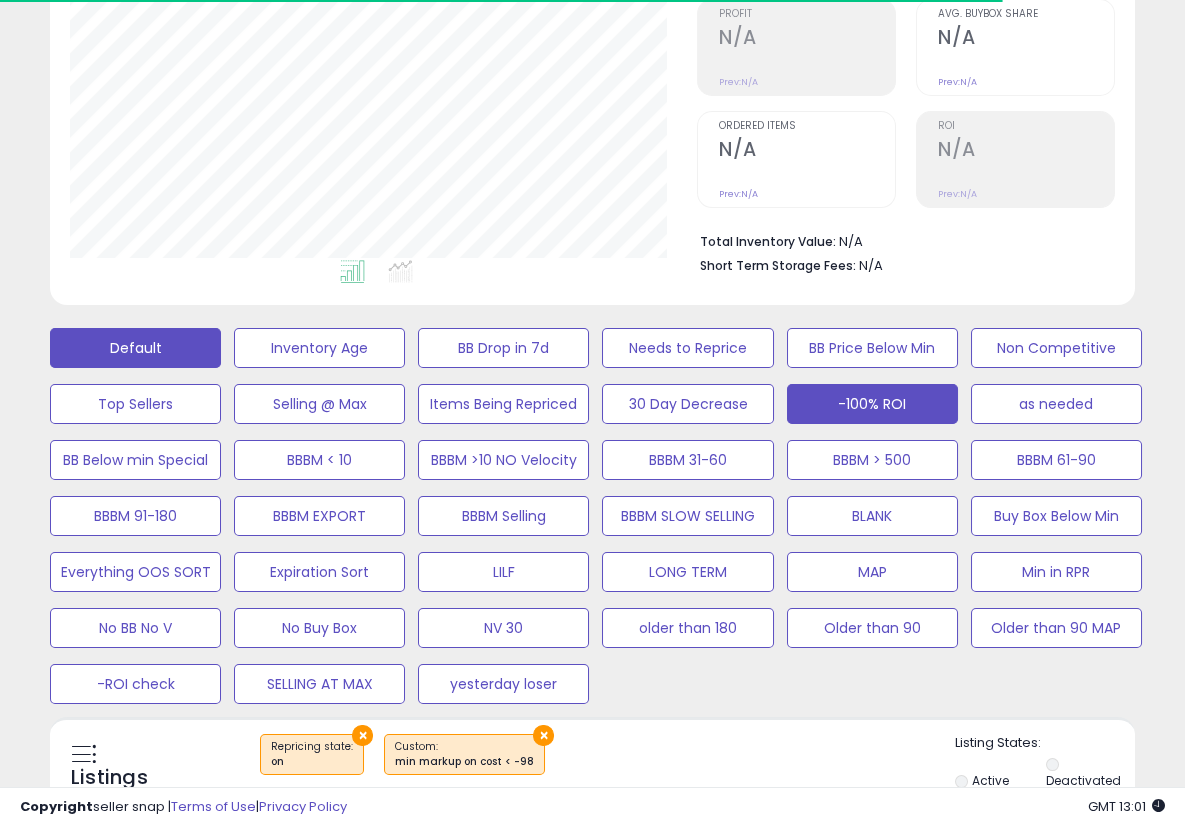 click on "Default" at bounding box center [135, 348] 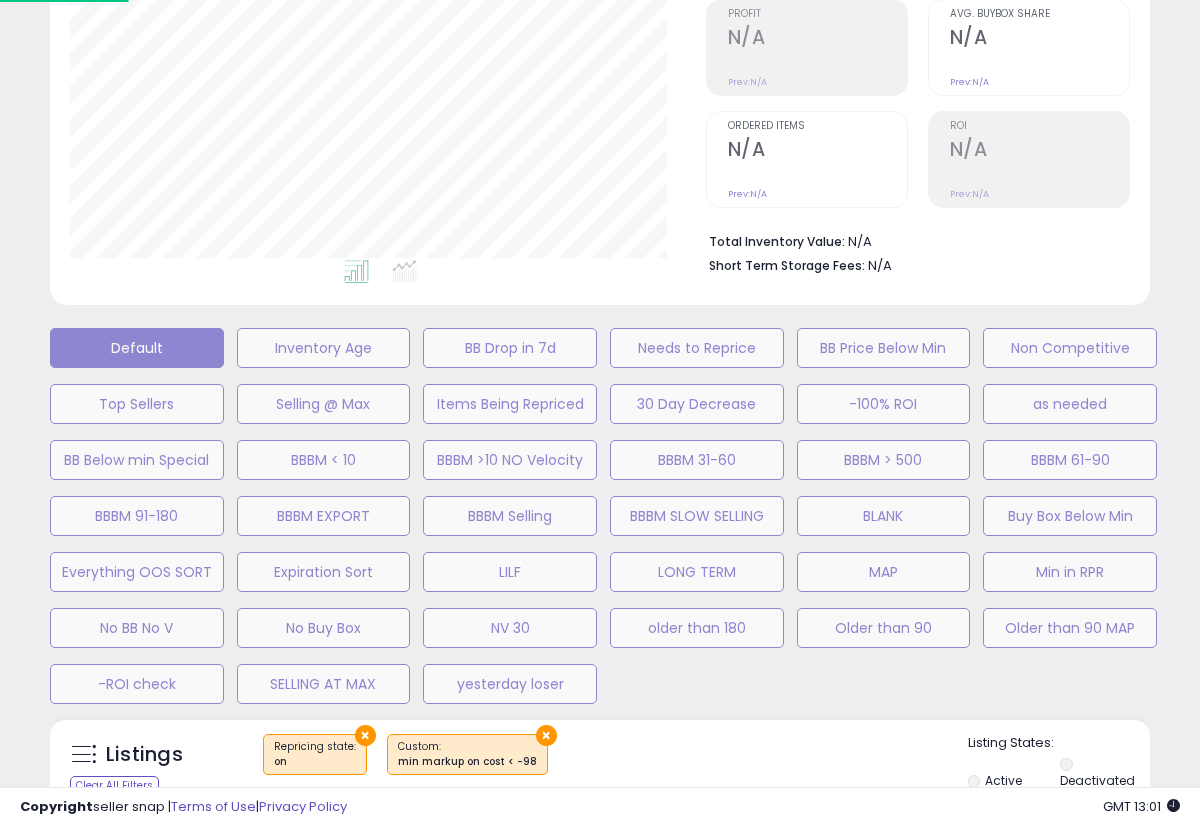 scroll, scrollTop: 999590, scrollLeft: 999363, axis: both 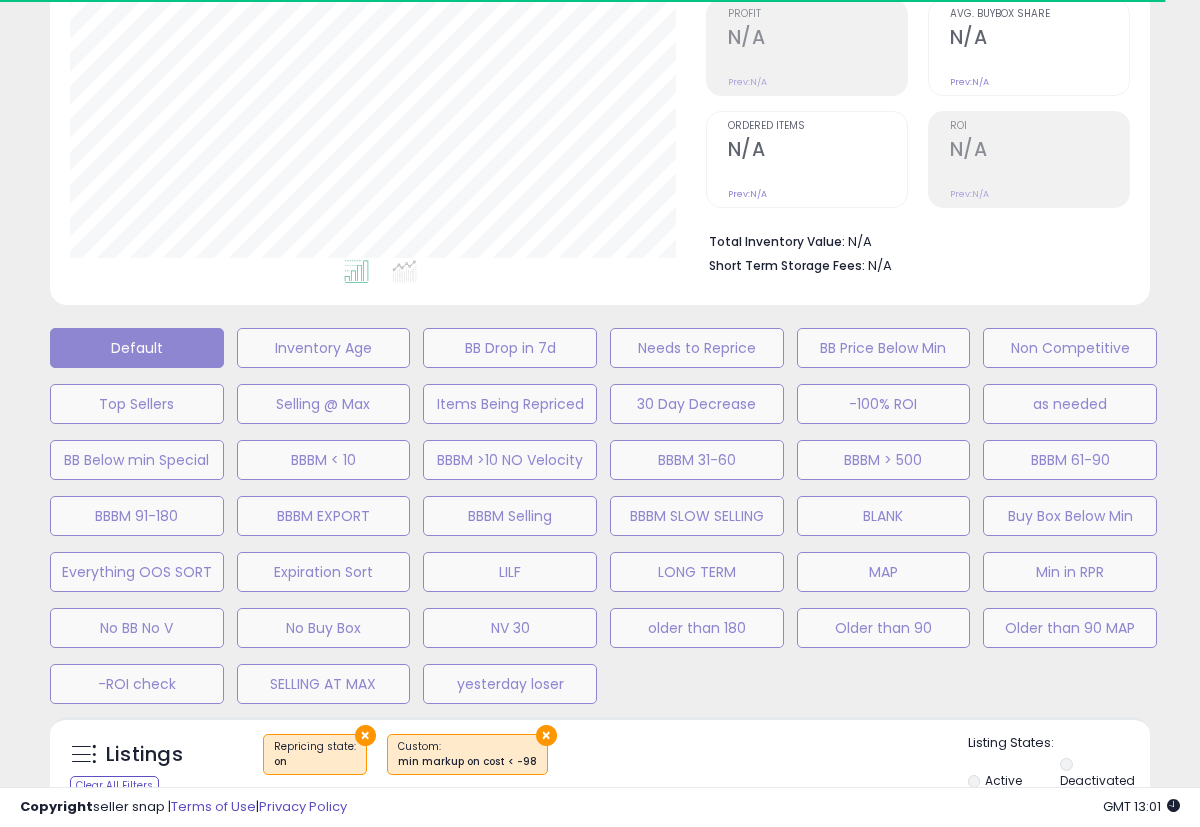 select on "**" 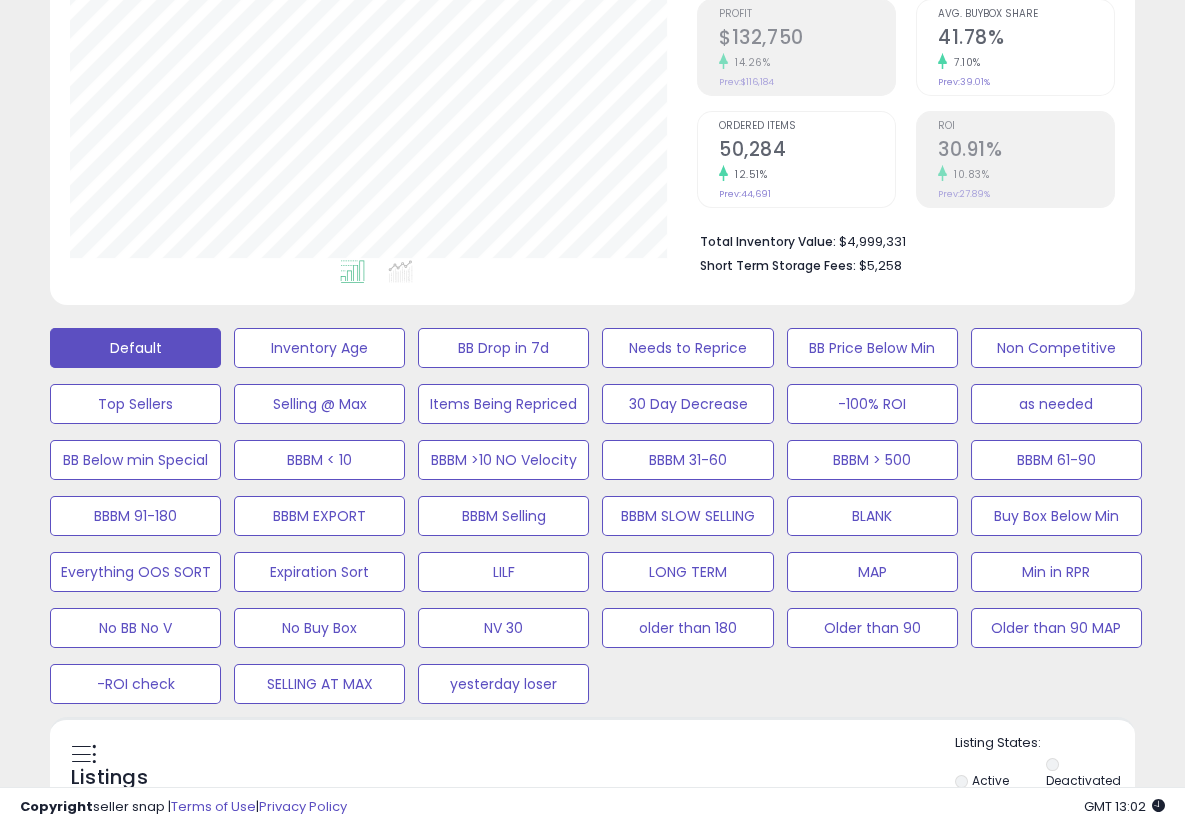 scroll, scrollTop: 999590, scrollLeft: 999372, axis: both 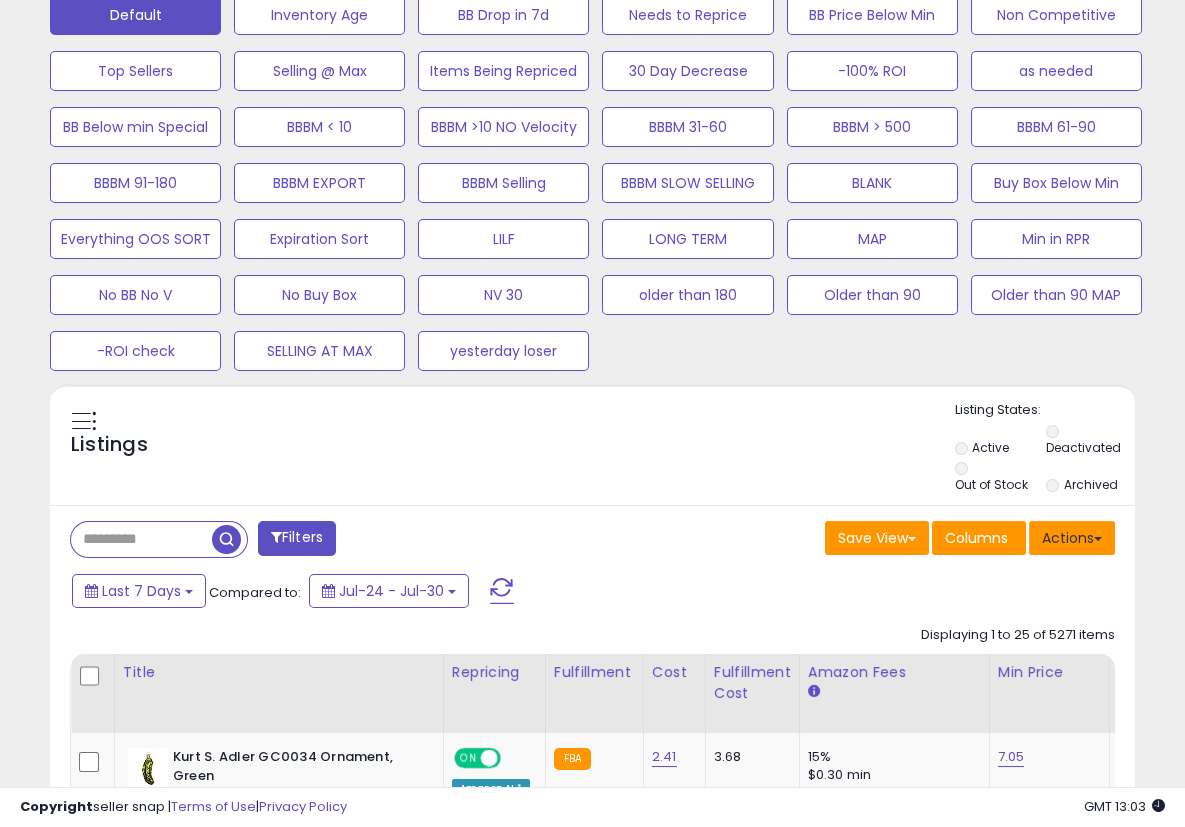 drag, startPoint x: 1082, startPoint y: 536, endPoint x: 1042, endPoint y: 534, distance: 40.04997 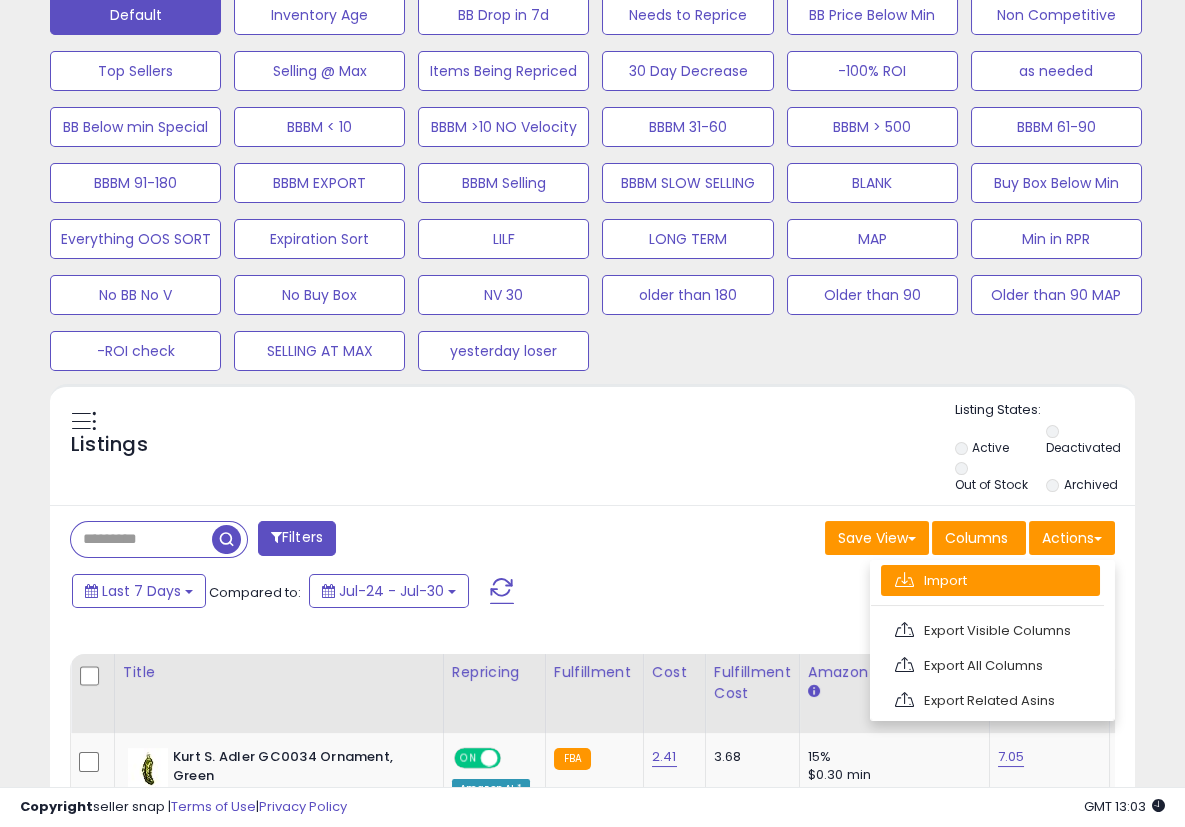 click on "Import" at bounding box center [990, 580] 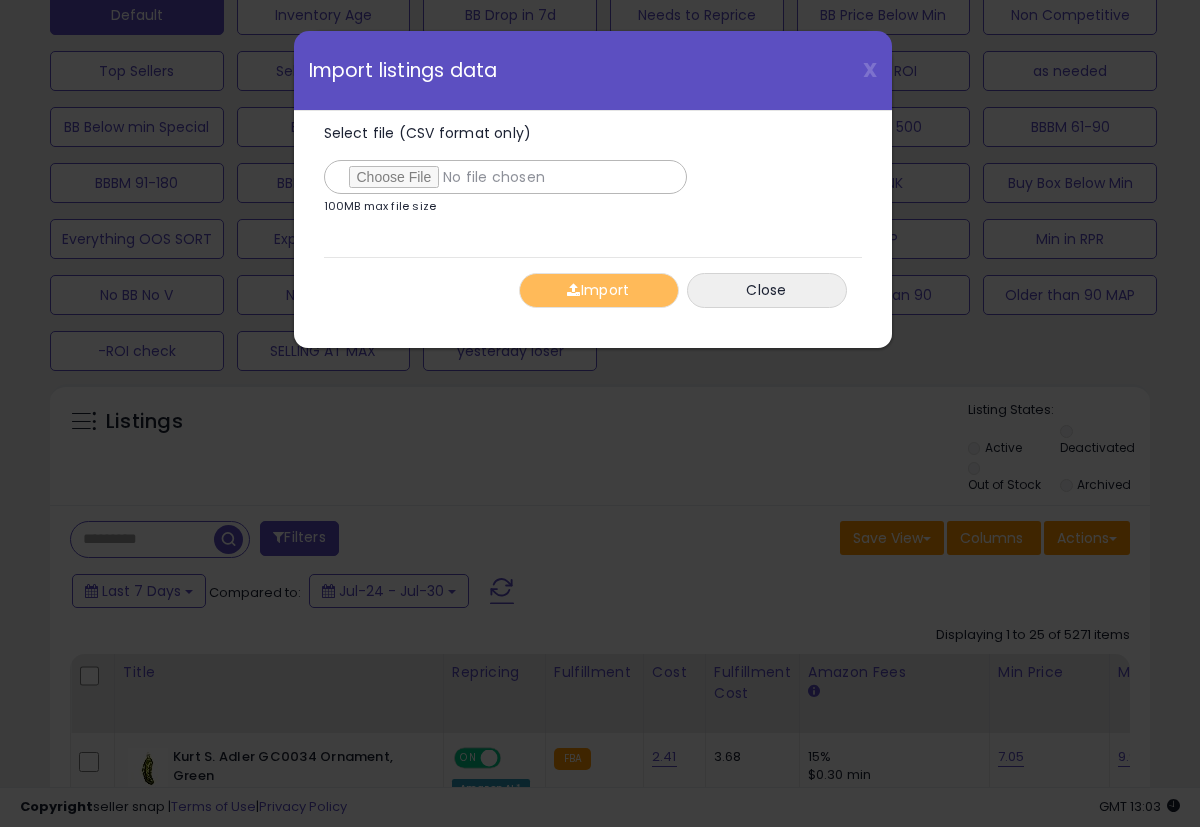 scroll, scrollTop: 999590, scrollLeft: 999363, axis: both 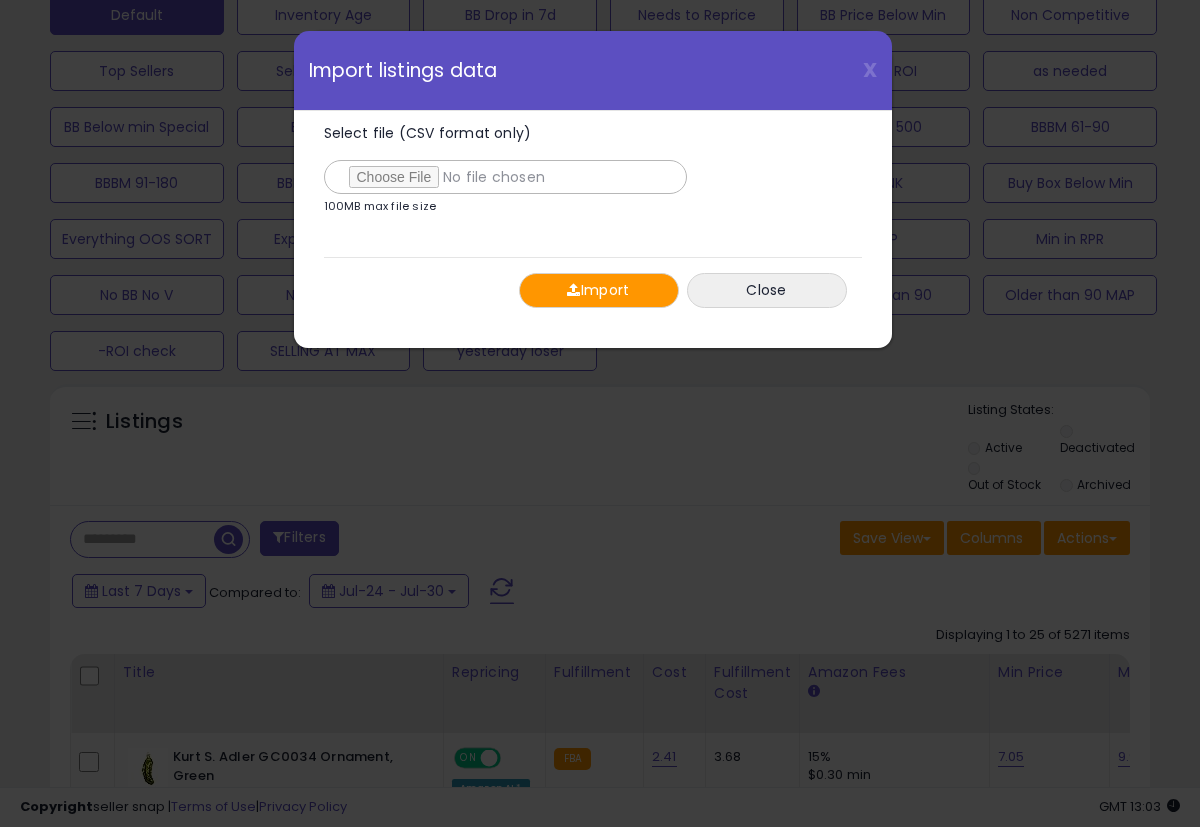 type on "**********" 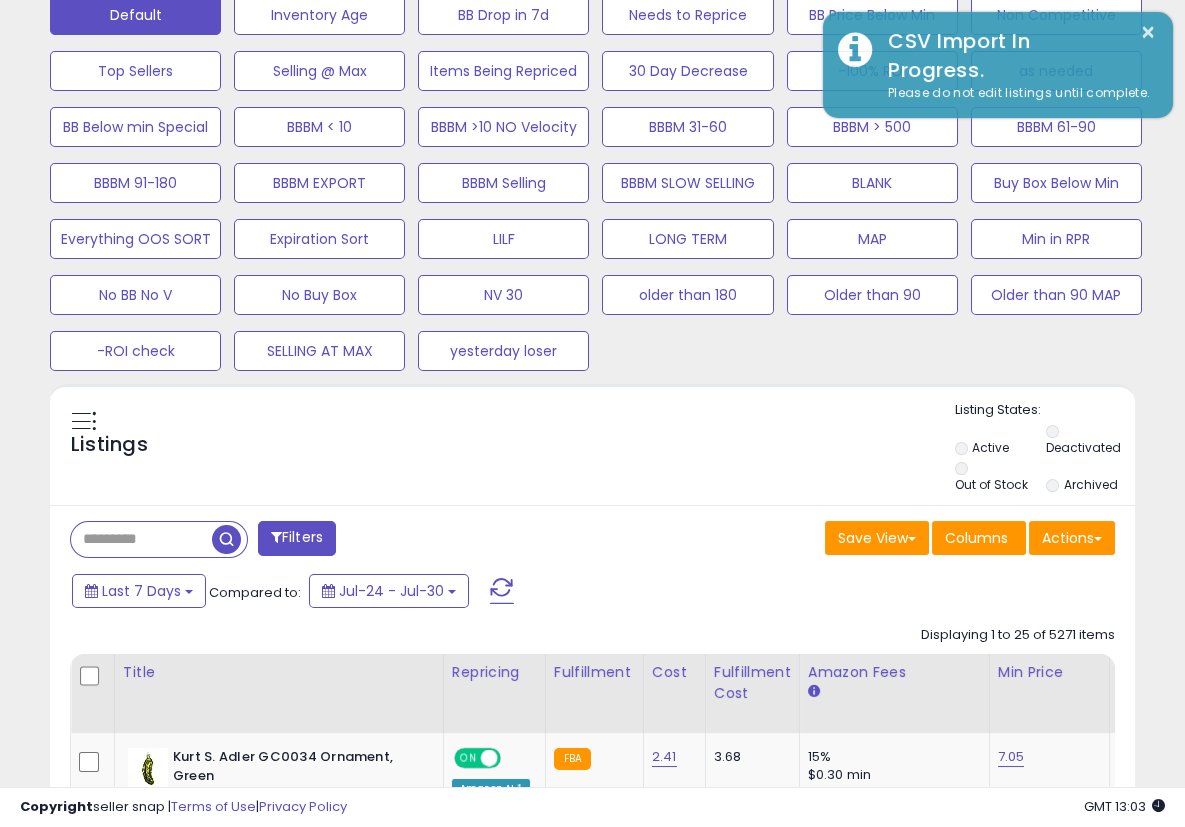 scroll, scrollTop: 410, scrollLeft: 626, axis: both 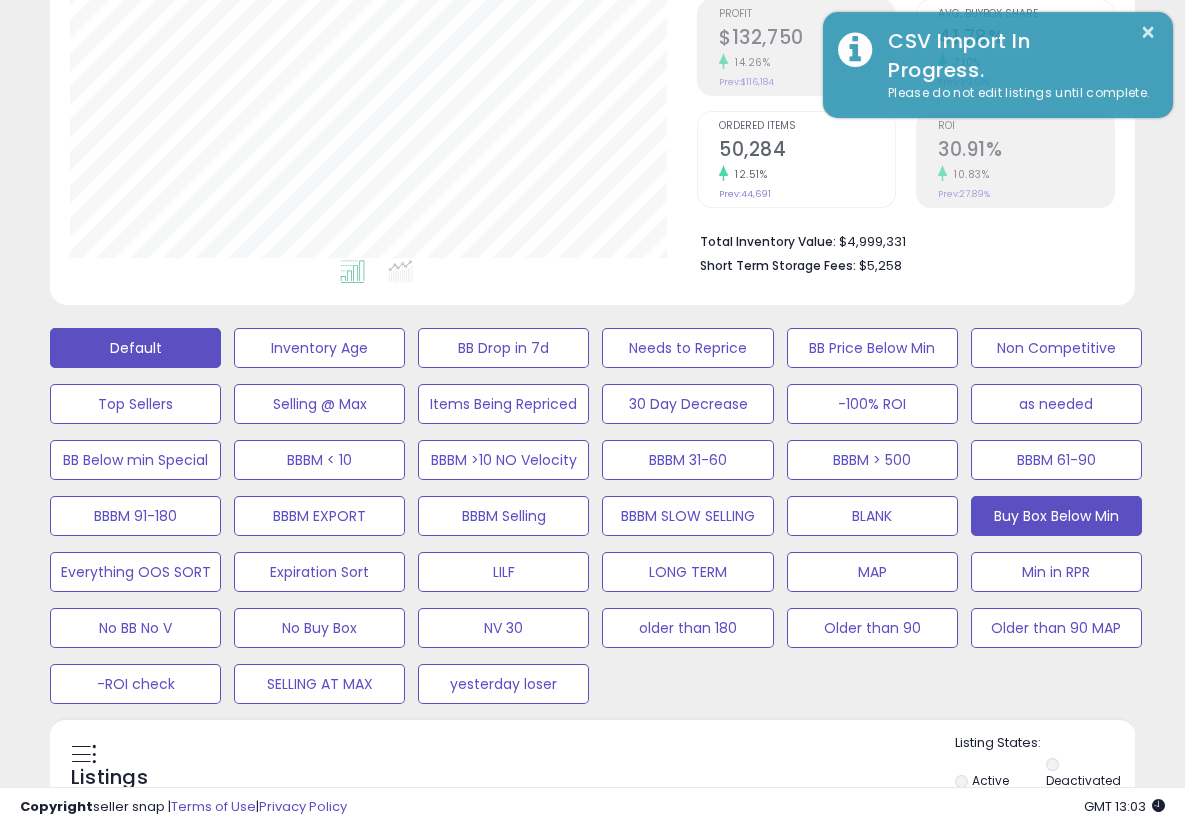 click on "Buy Box Below Min" at bounding box center [319, 348] 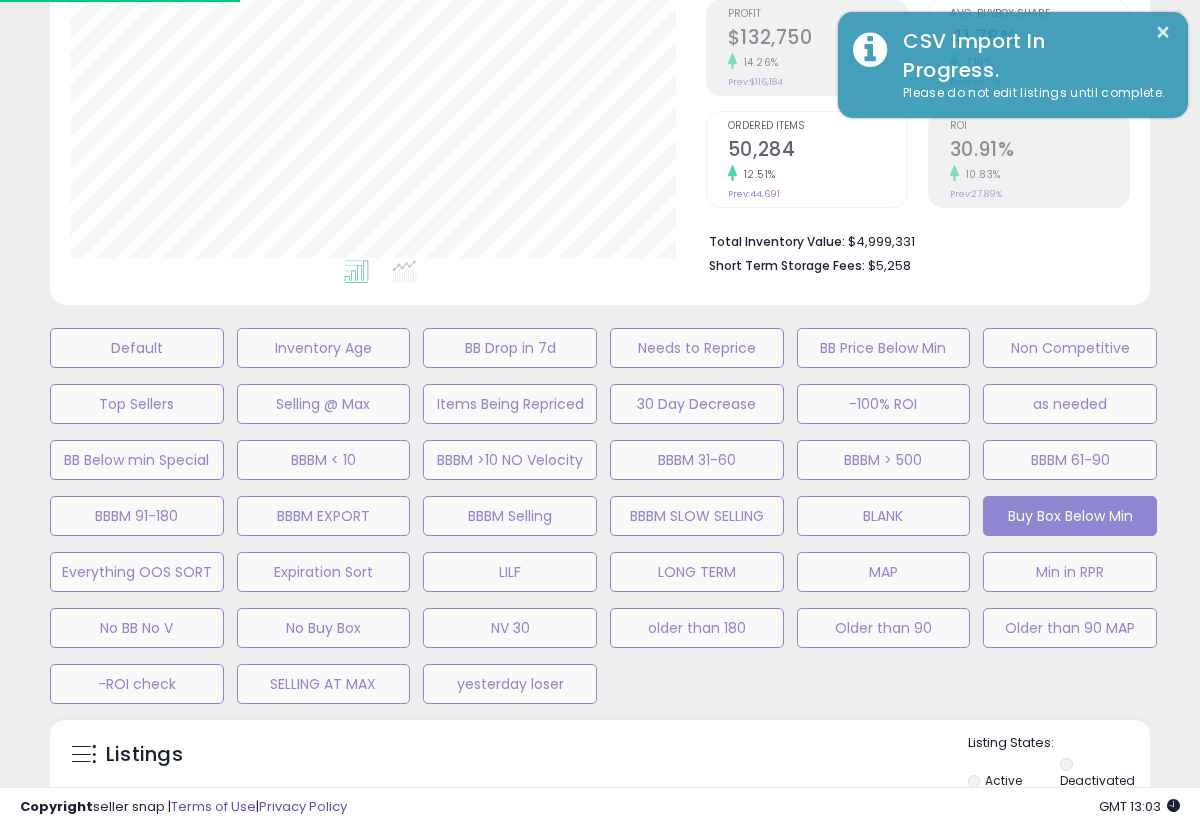 scroll, scrollTop: 999590, scrollLeft: 999363, axis: both 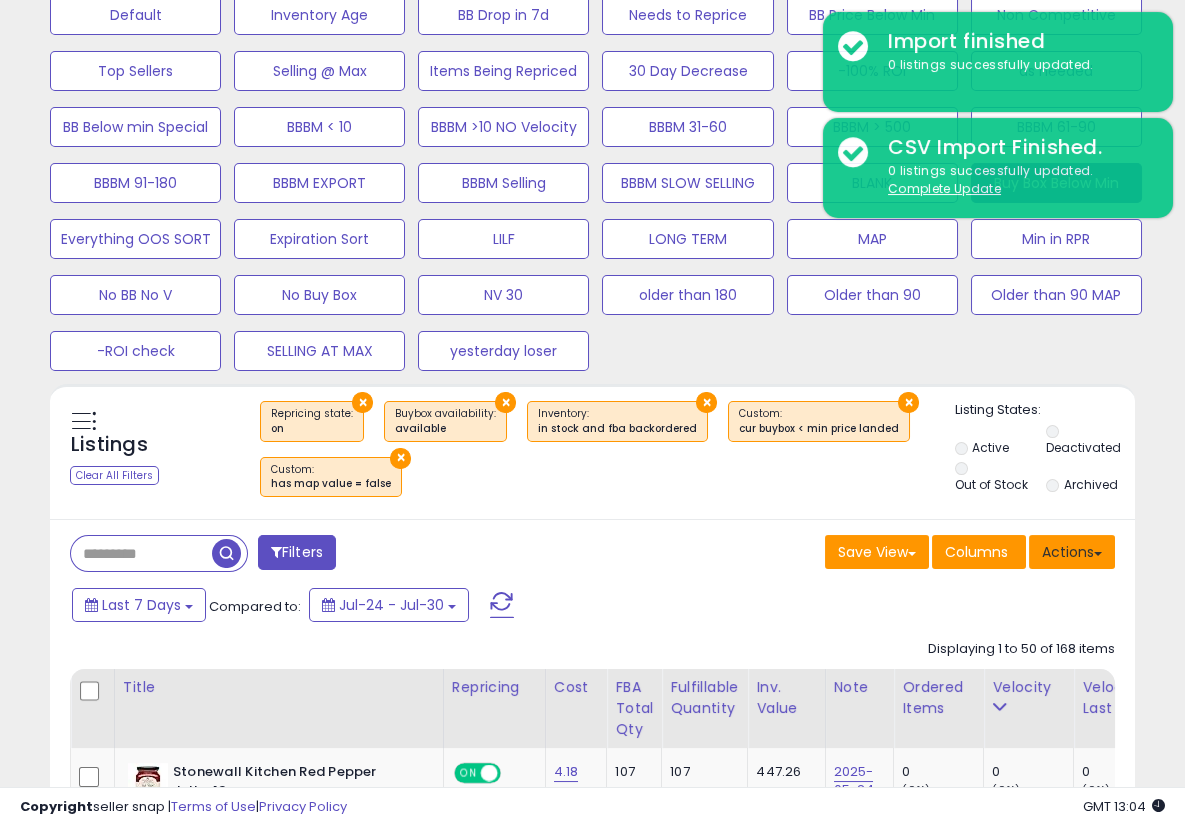 click on "Actions" at bounding box center [1072, 552] 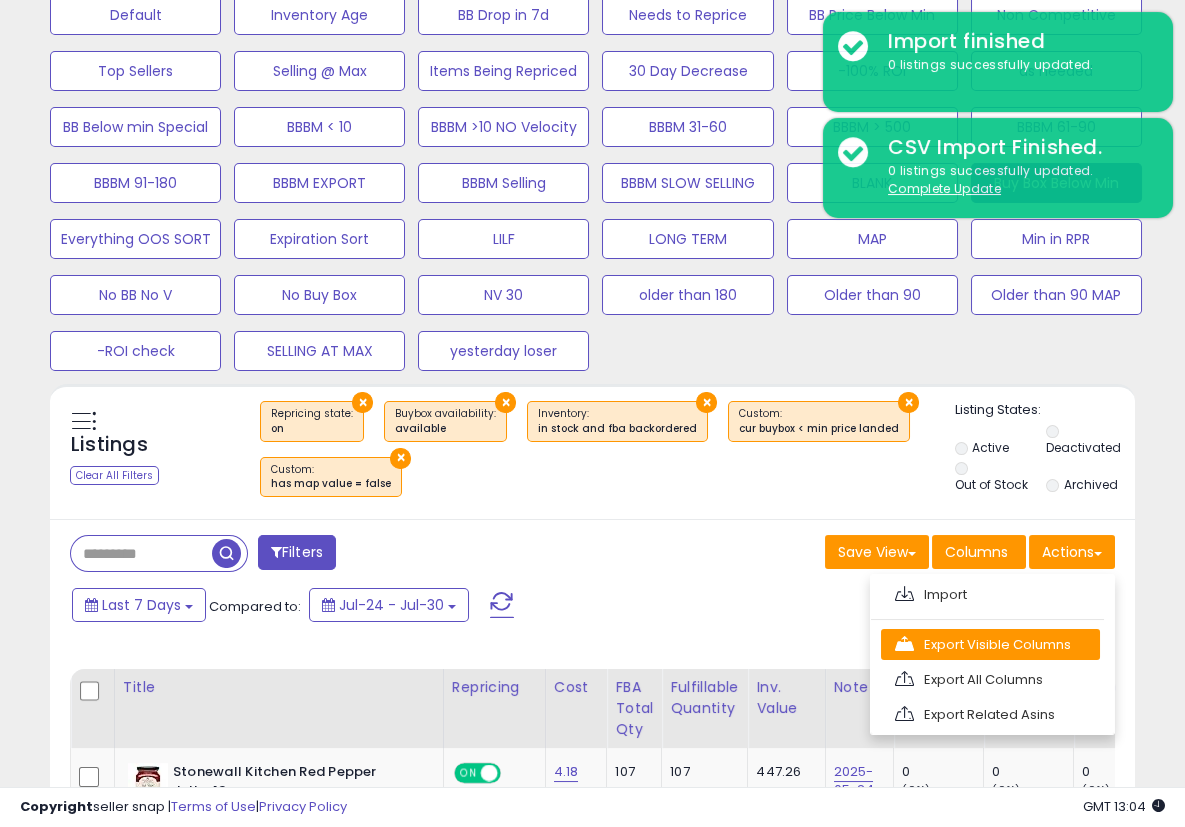 click on "Export Visible Columns" at bounding box center (990, 644) 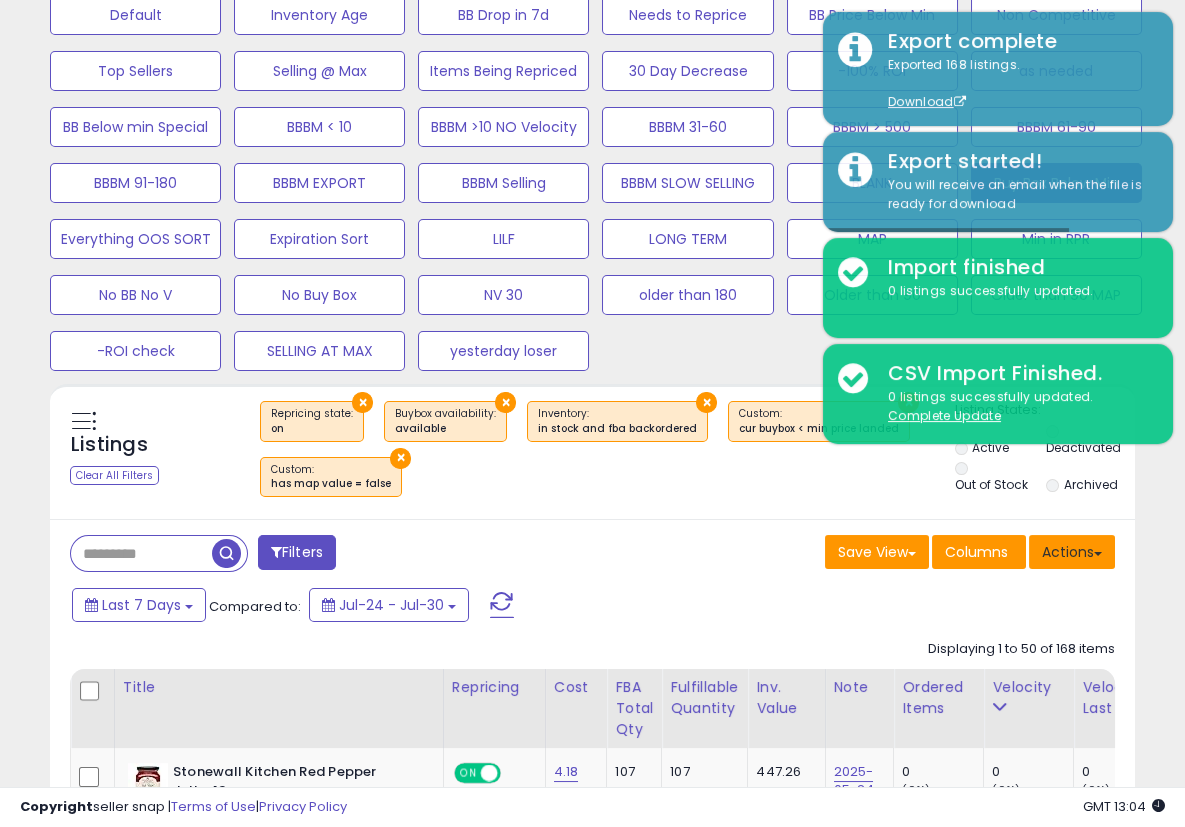 click on "Actions" at bounding box center (1072, 552) 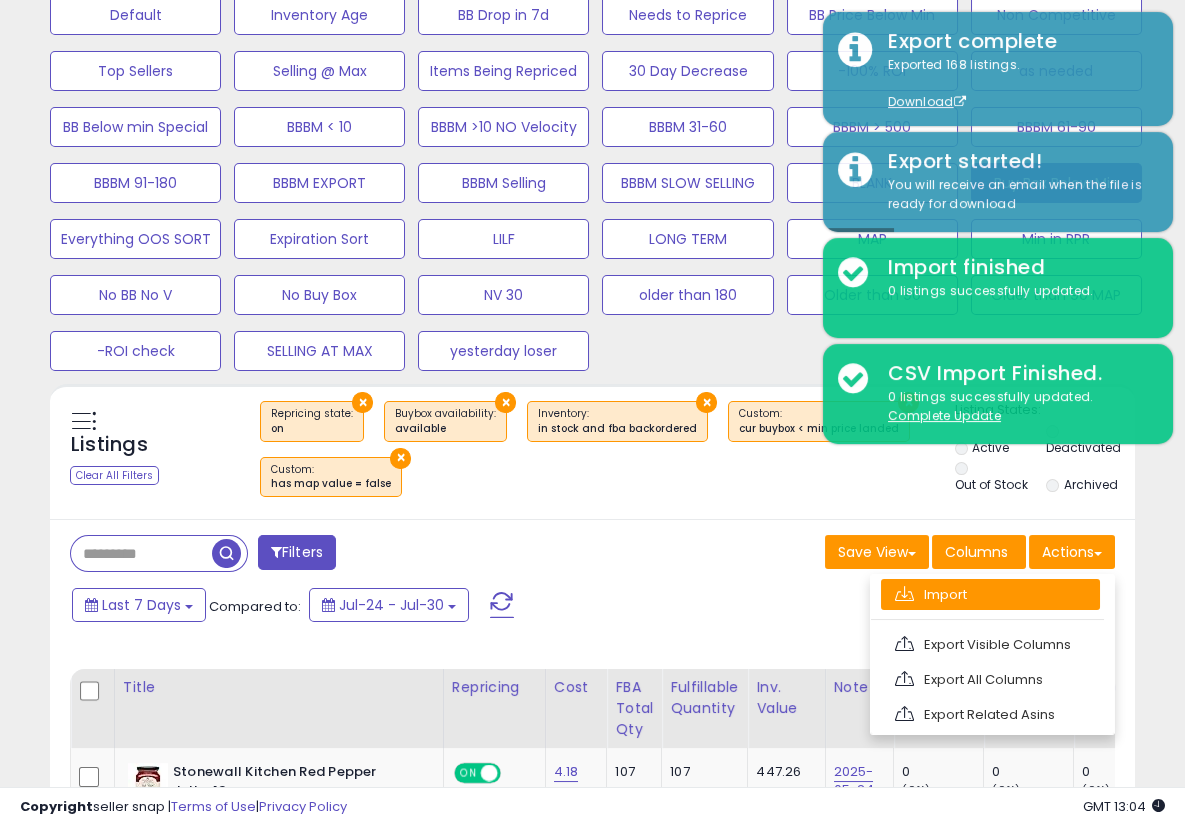 click on "Import" at bounding box center [990, 594] 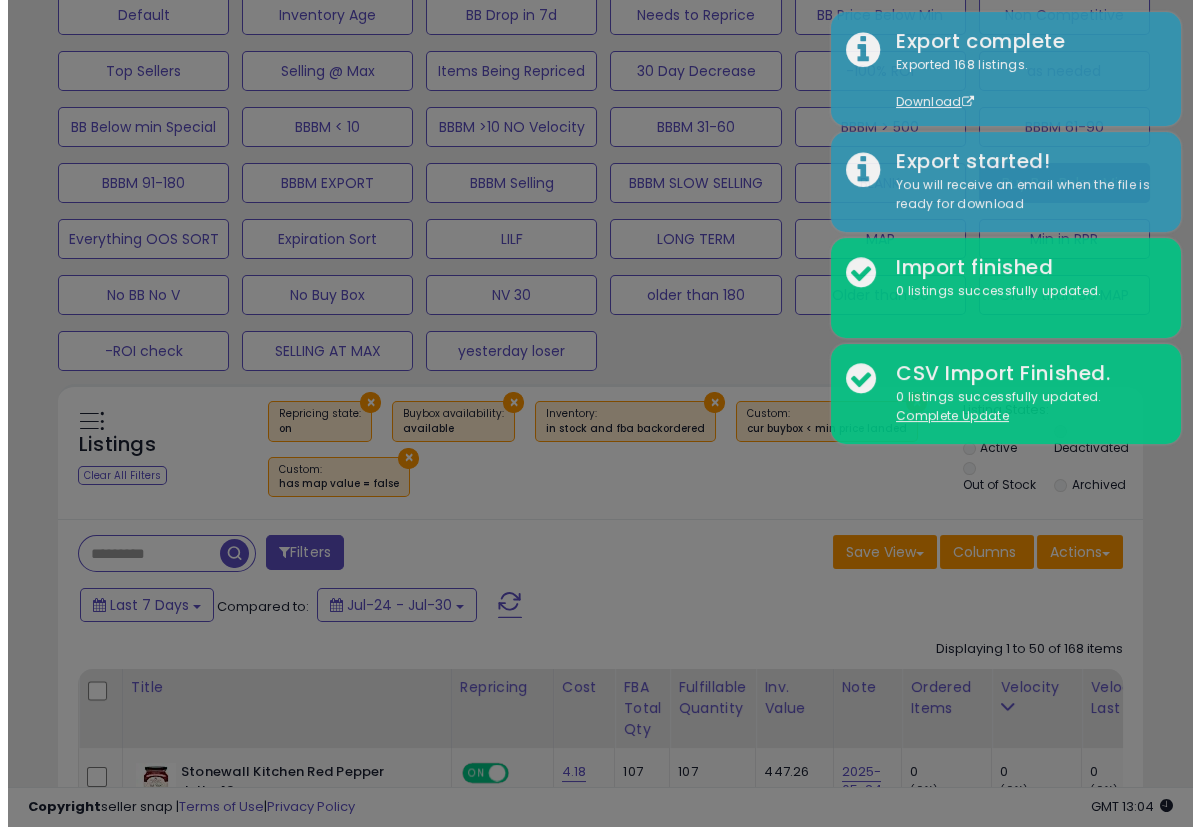 scroll, scrollTop: 999590, scrollLeft: 999363, axis: both 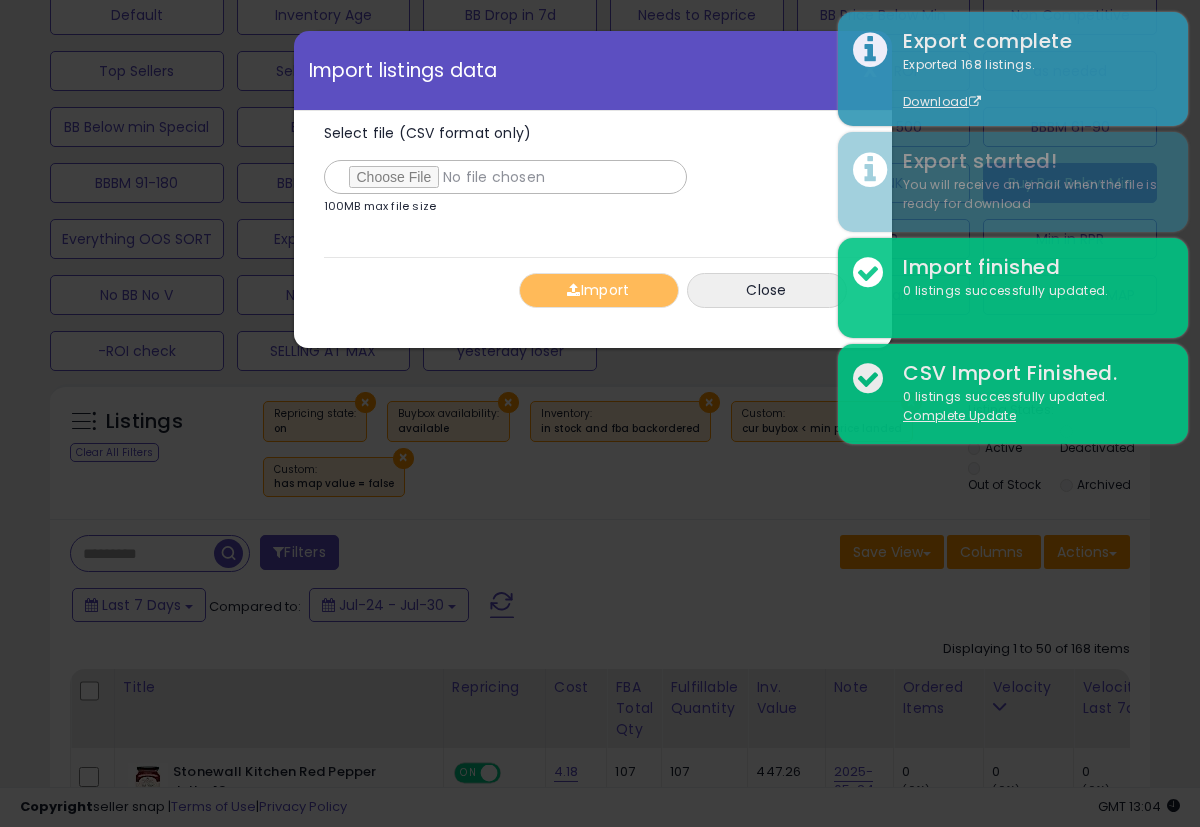 click on "X Close
Import listings data
Select file (CSV format only)
100MB max file size
0%
Import
Close" 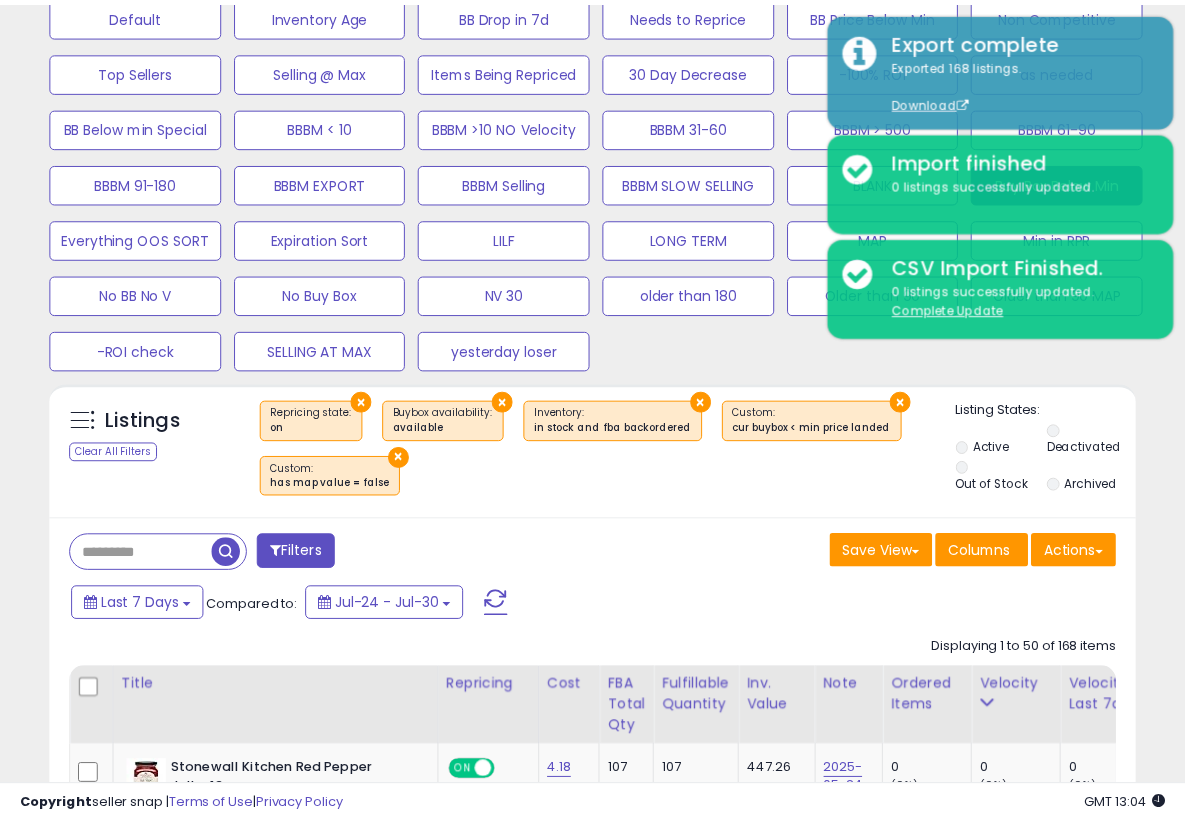 scroll, scrollTop: 410, scrollLeft: 626, axis: both 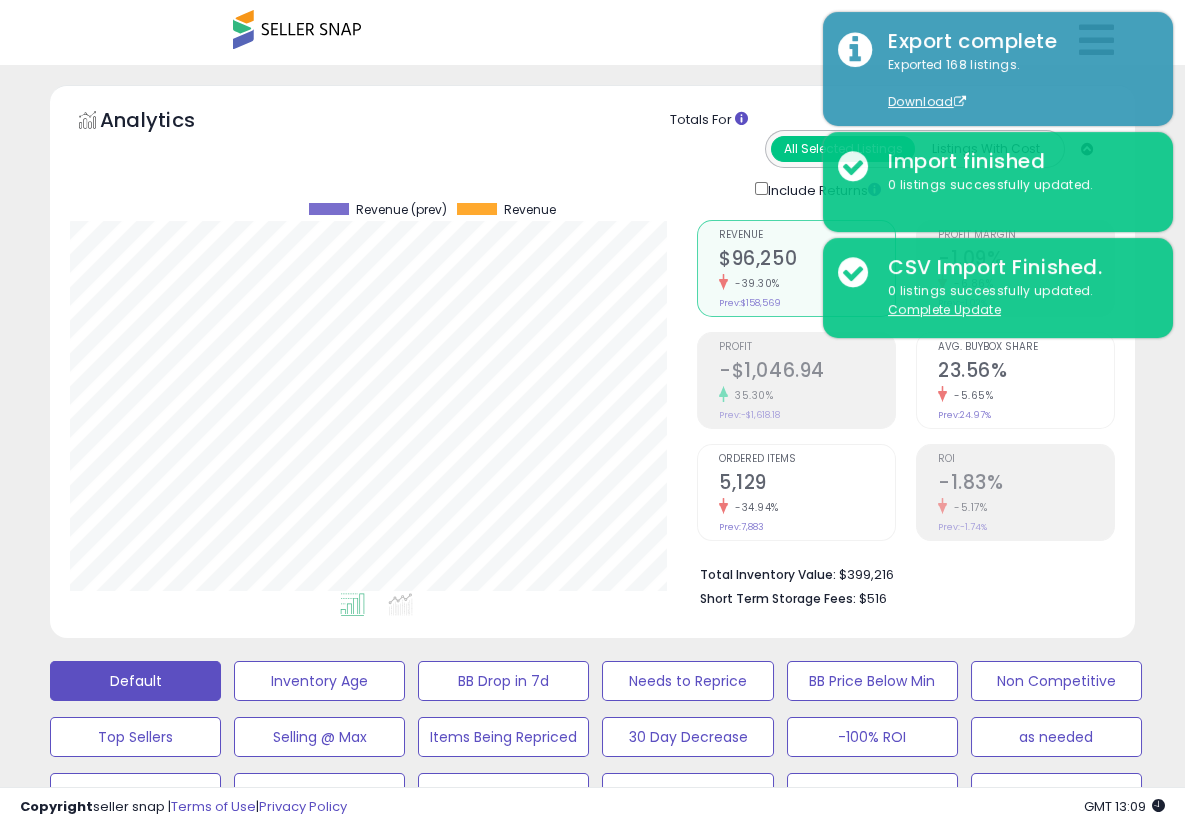 click on "Default" at bounding box center [135, 681] 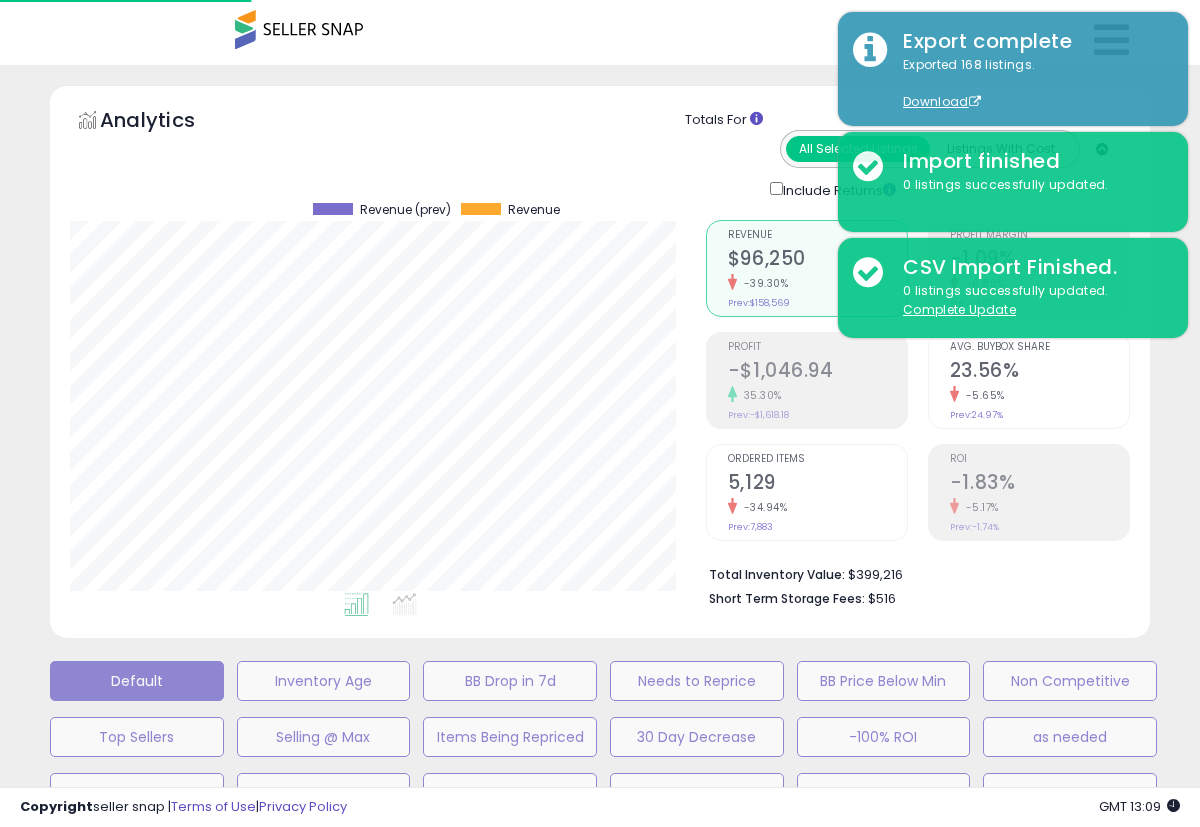 scroll, scrollTop: 999590, scrollLeft: 999363, axis: both 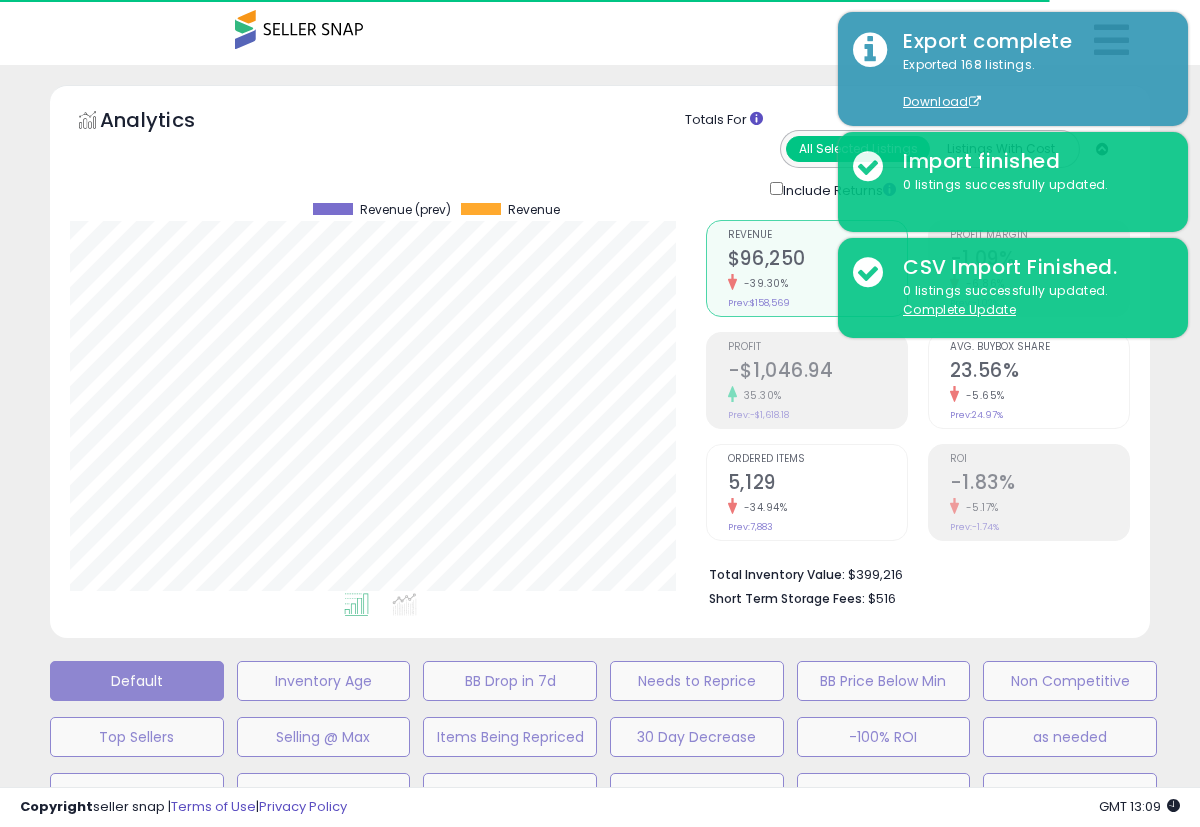 select on "**" 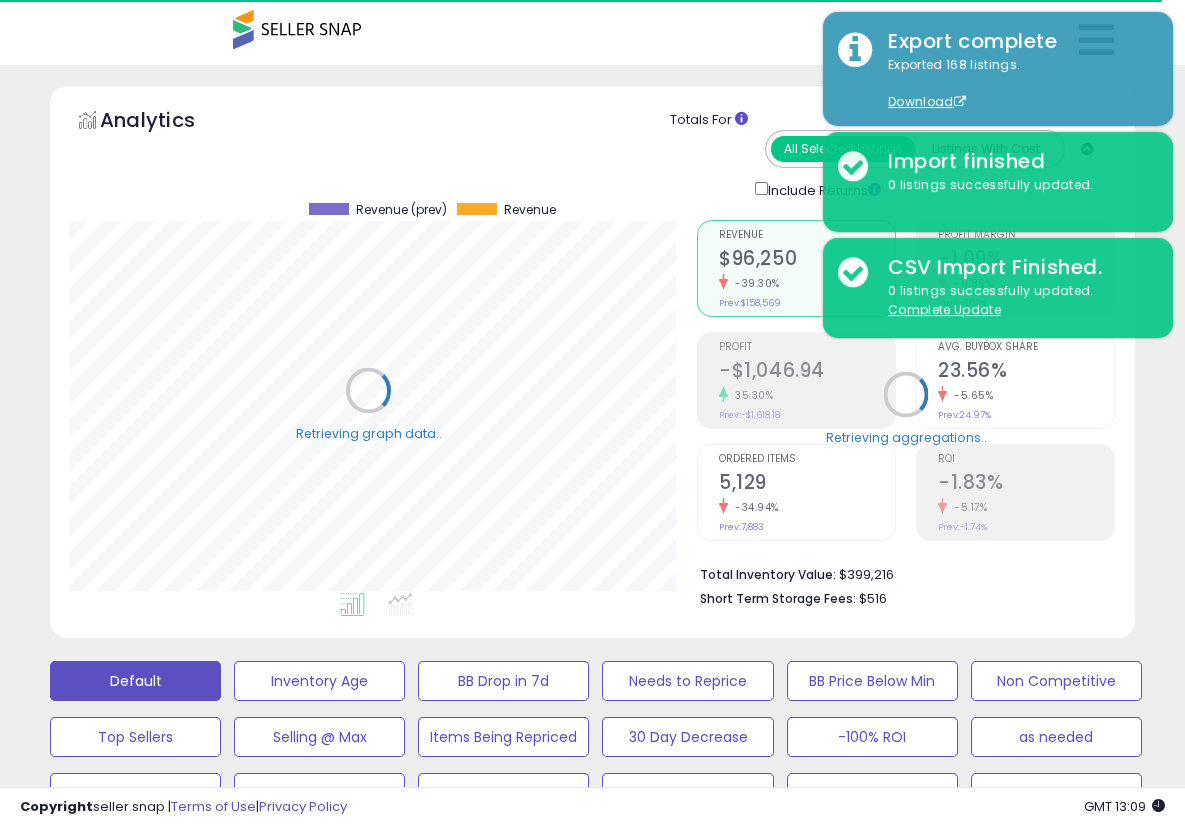 scroll, scrollTop: 410, scrollLeft: 626, axis: both 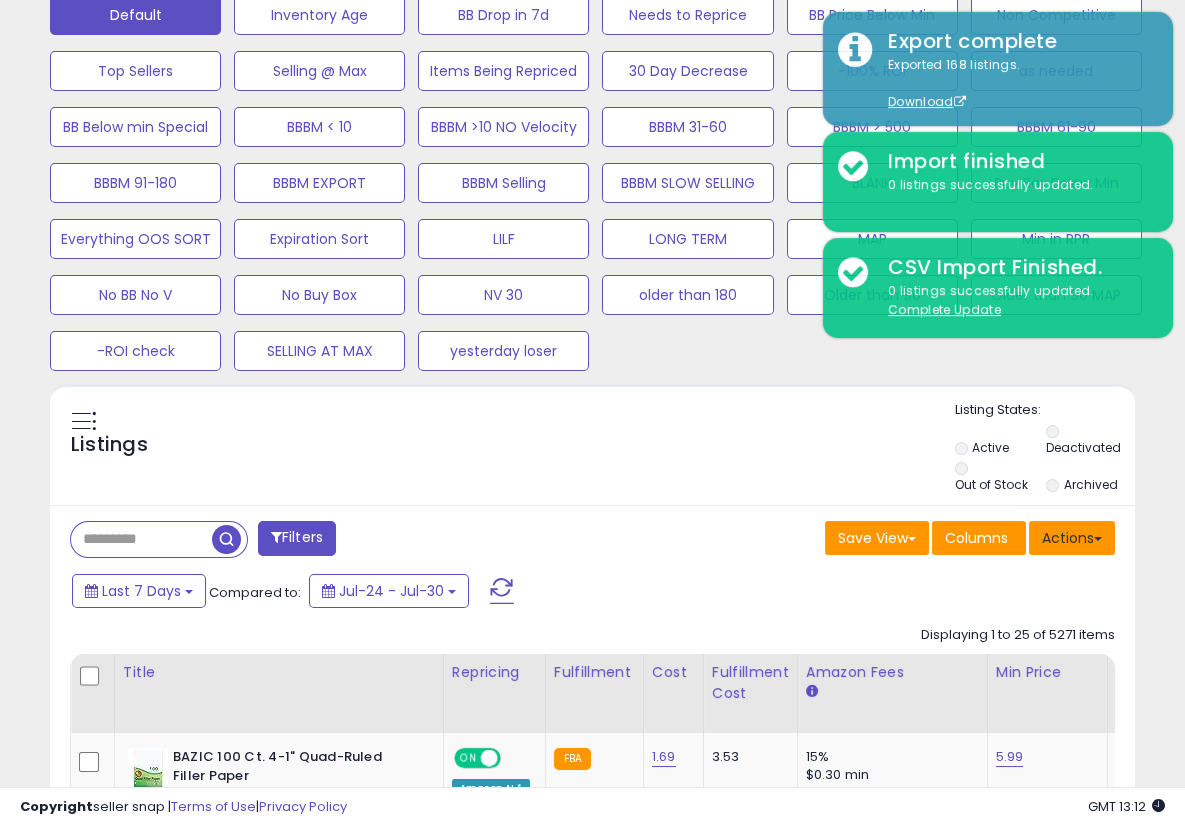 click on "Actions" at bounding box center (1072, 538) 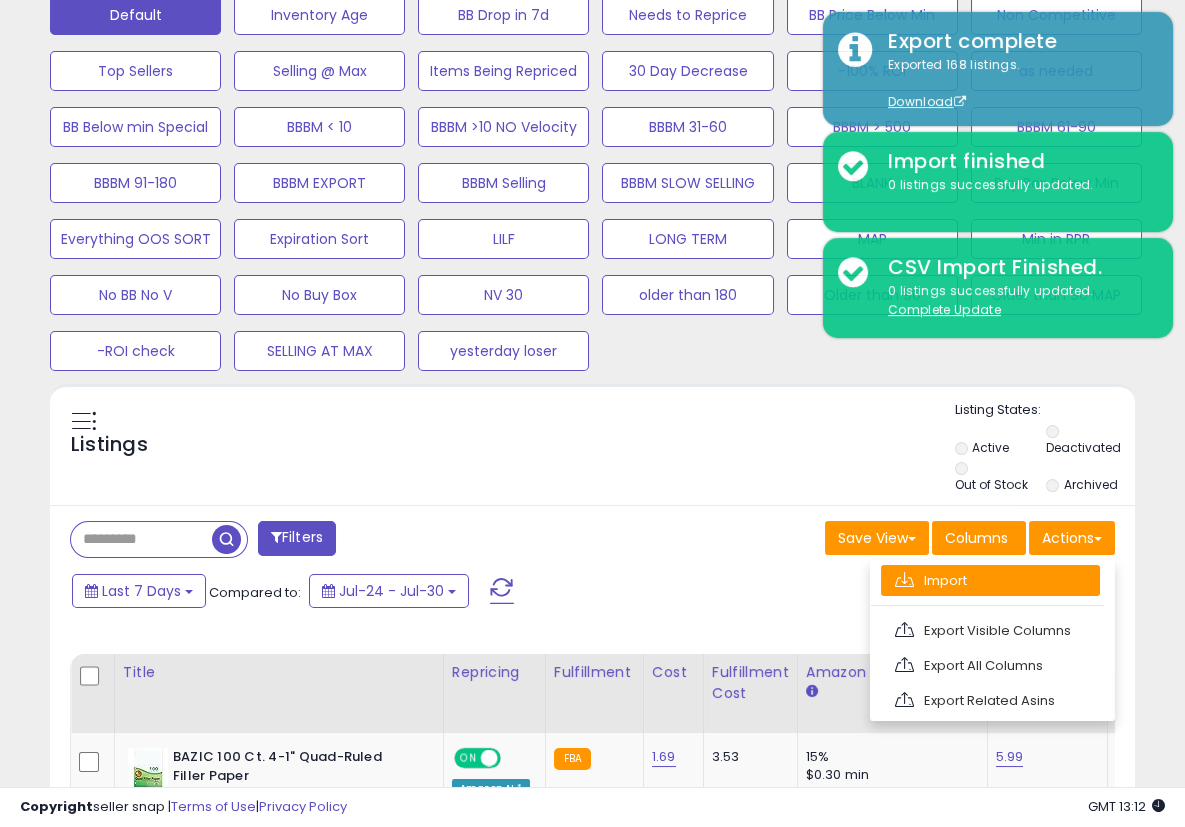 click on "Import" at bounding box center [990, 580] 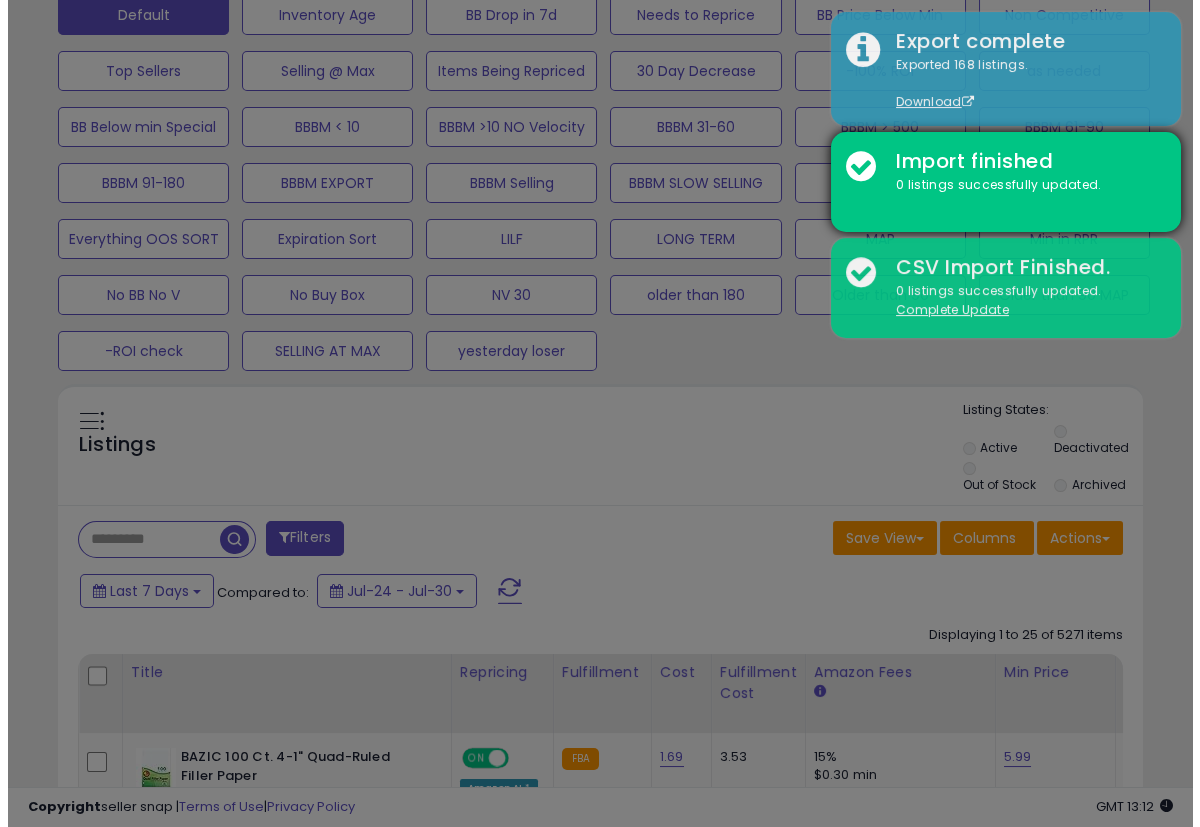 scroll, scrollTop: 999590, scrollLeft: 999363, axis: both 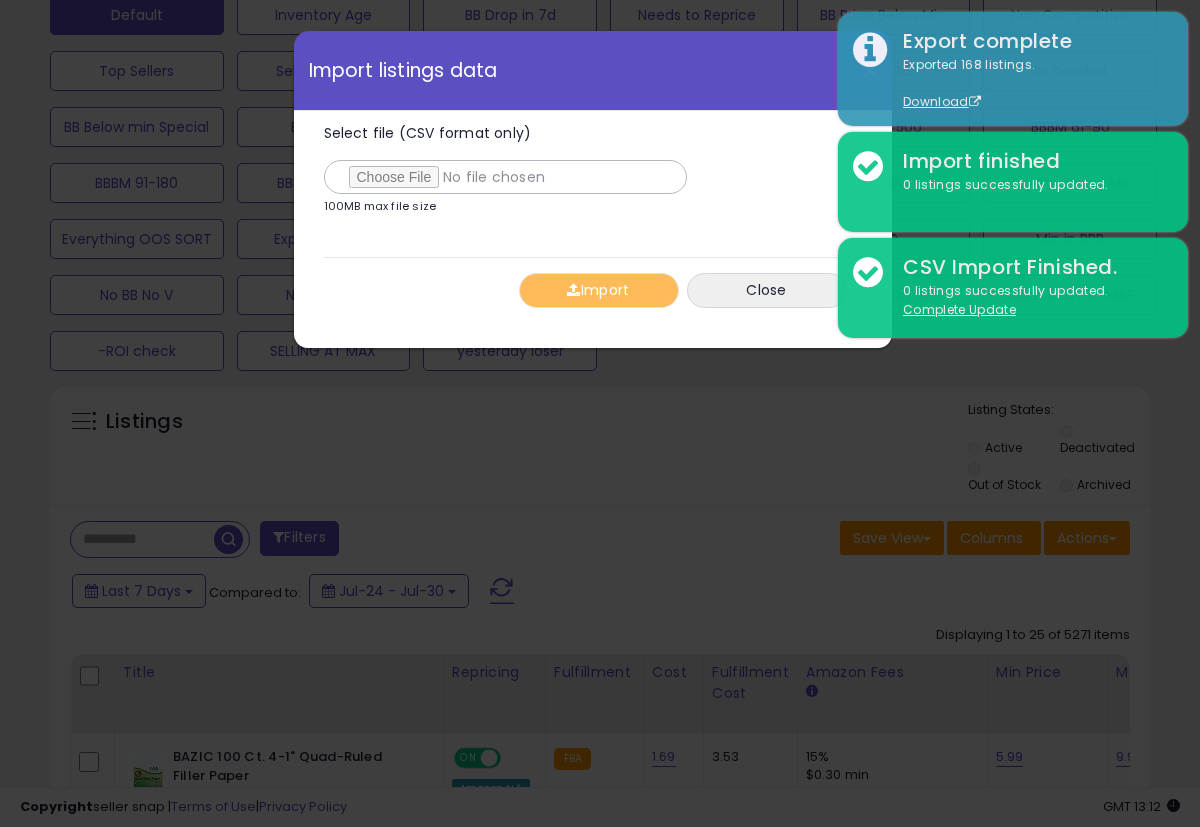 type on "**********" 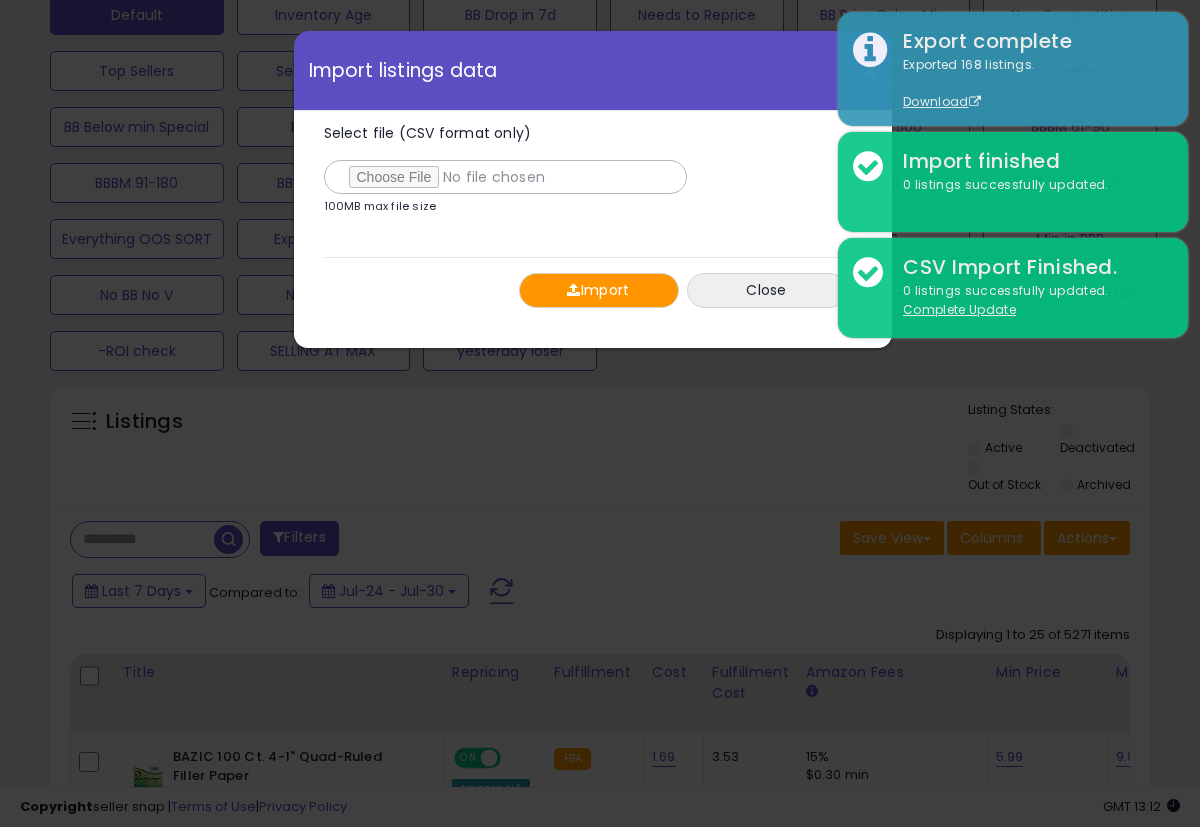 click on "Select file (CSV format only)
100MB max file size" at bounding box center (583, 174) 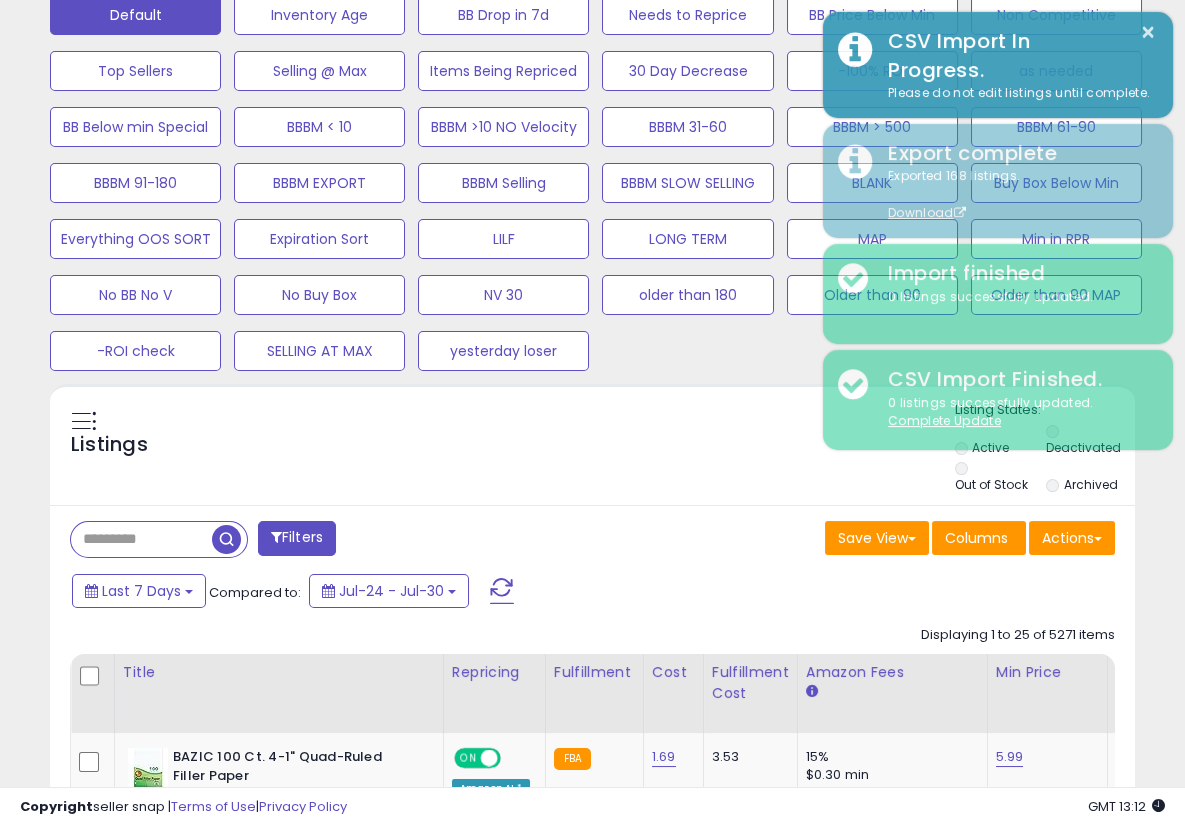 scroll, scrollTop: 410, scrollLeft: 626, axis: both 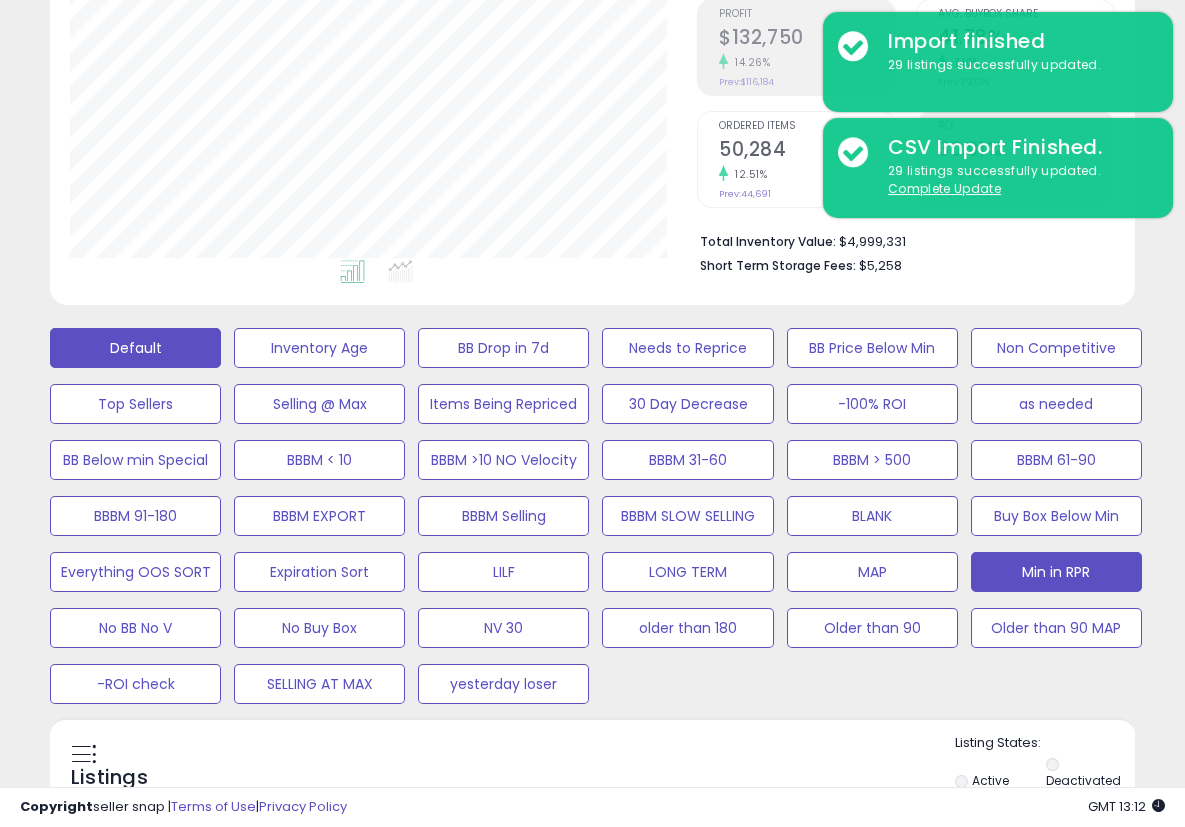 click on "Min in RPR" at bounding box center (319, 348) 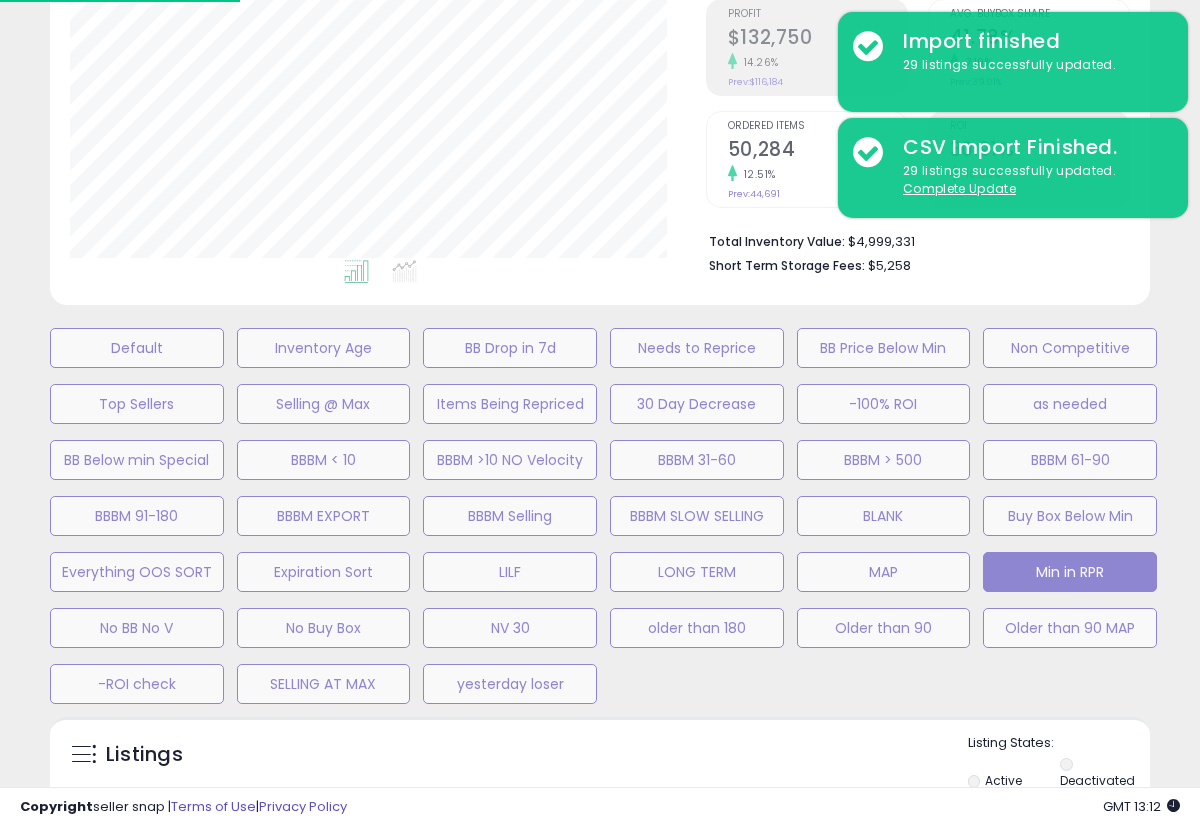 scroll, scrollTop: 999590, scrollLeft: 999363, axis: both 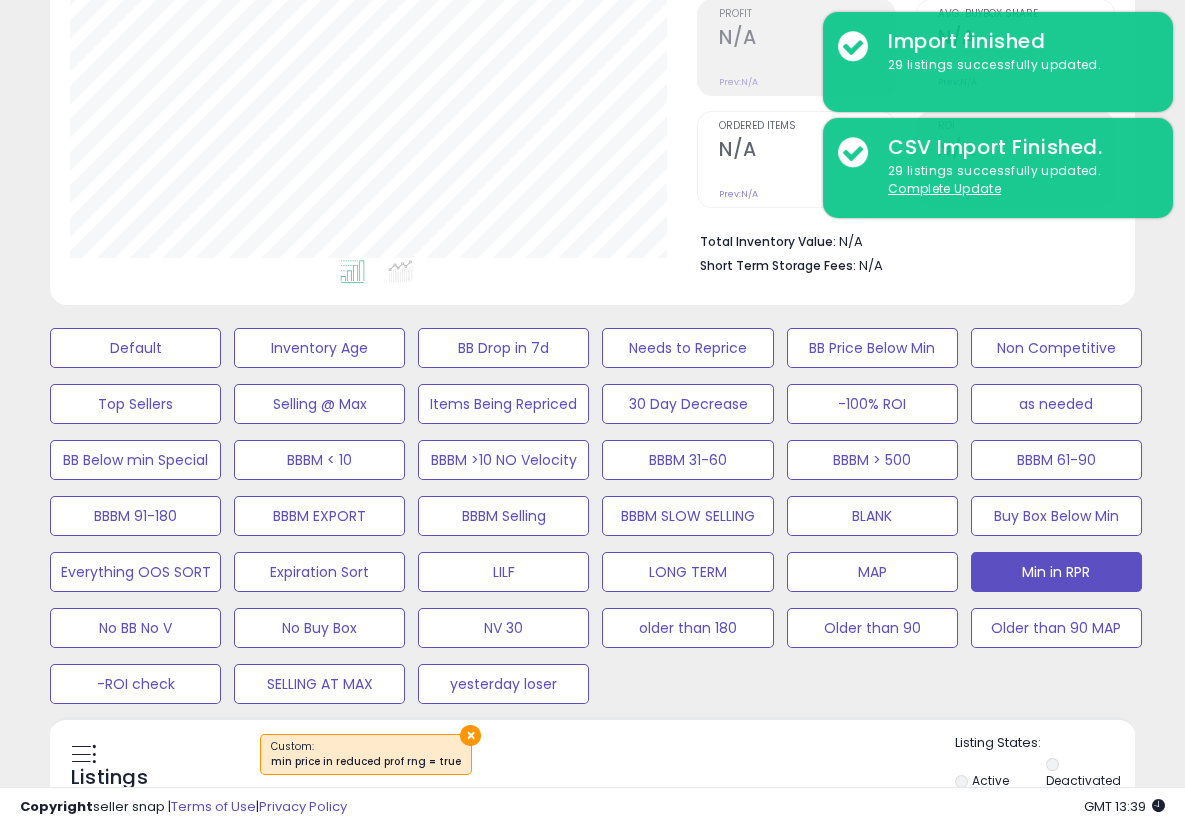 click on "Analytics
Totals For
All Selected Listings
Listings With Cost
Include Returns" 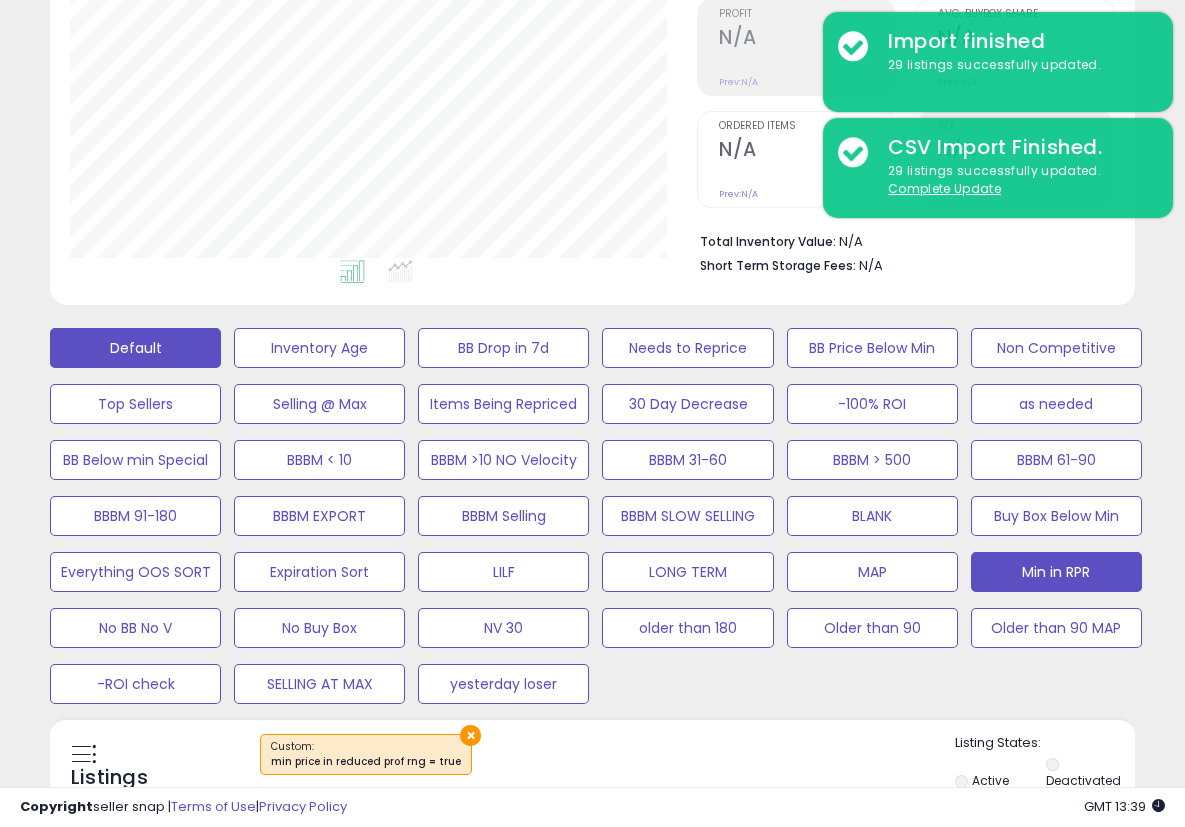 click on "Default" at bounding box center (135, 348) 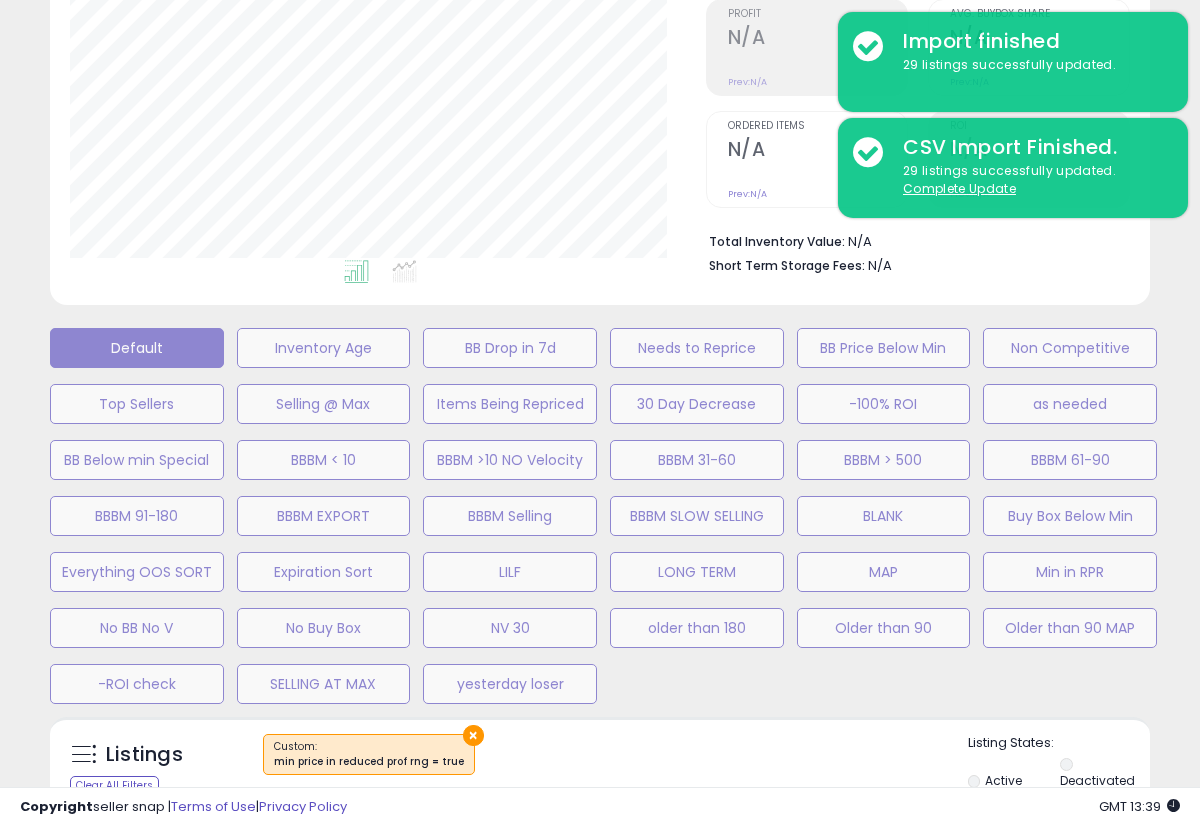 scroll, scrollTop: 999590, scrollLeft: 999363, axis: both 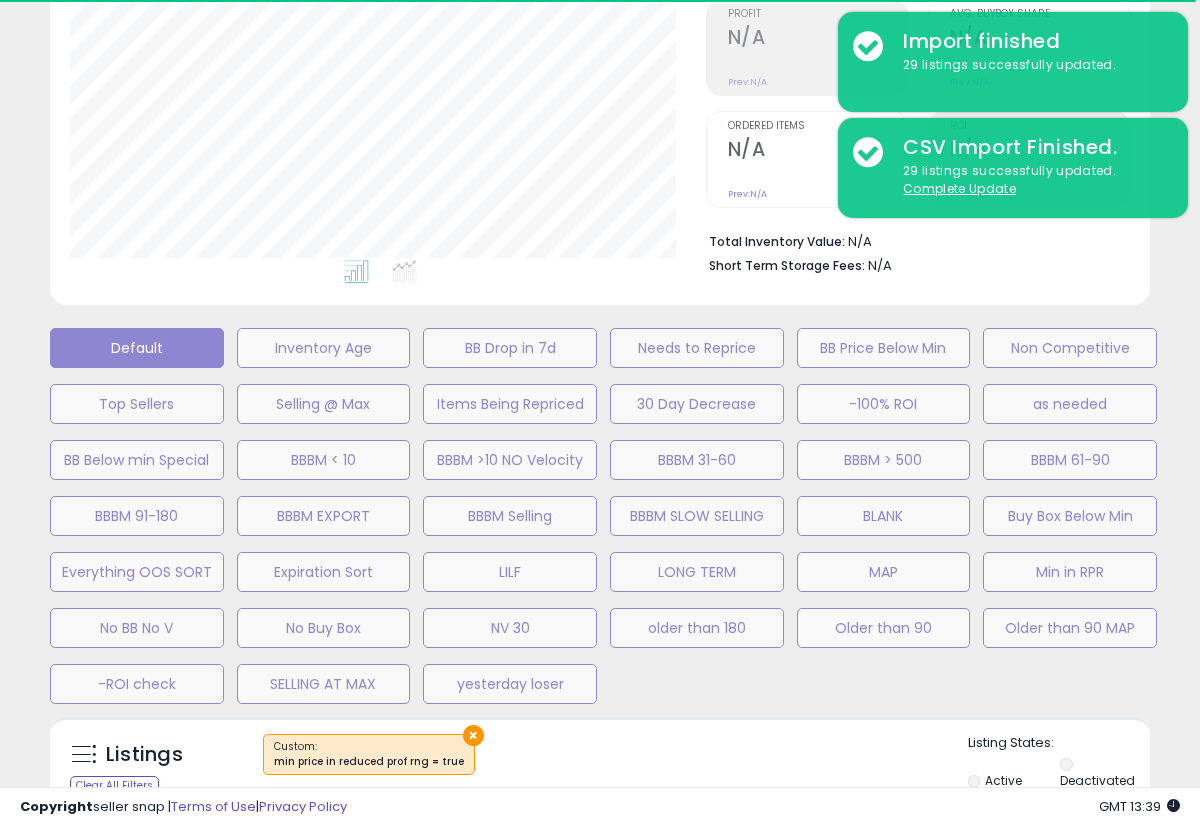 click on "Default
Inventory Age
BB Drop in 7d
Needs to Reprice
BB Price Below Min
Non Competitive
Top Sellers
Selling @ Max
Items Being Repriced
30 Day Decrease
-100% ROI
as needed
BB Below min Special
BLANK" at bounding box center [600, 511] 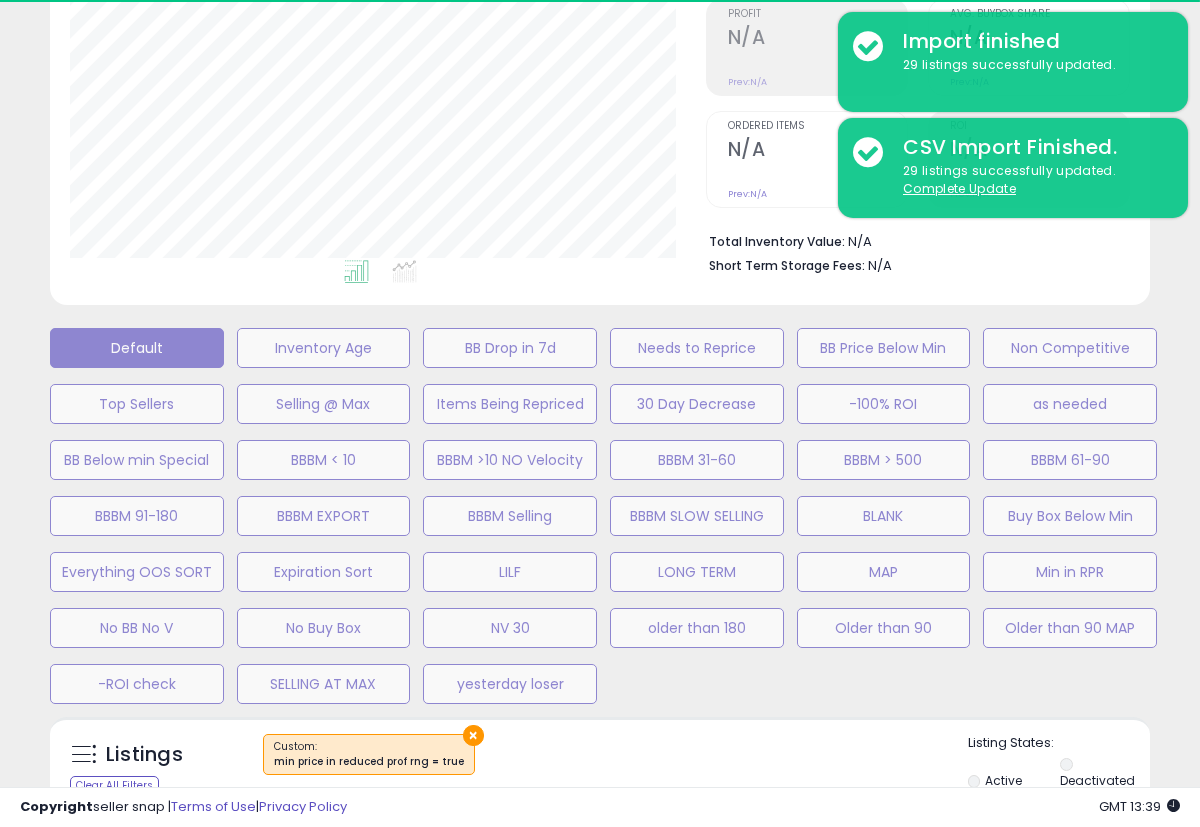 select on "**" 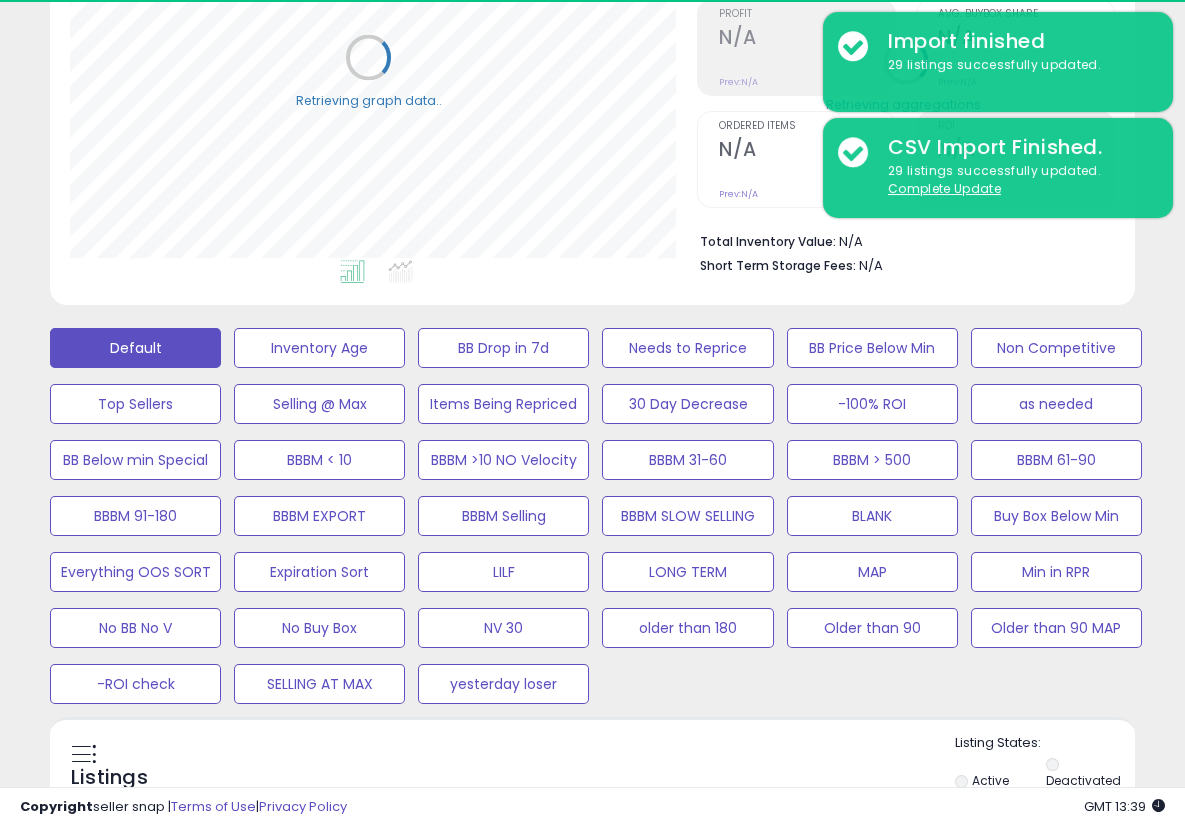 scroll, scrollTop: 410, scrollLeft: 626, axis: both 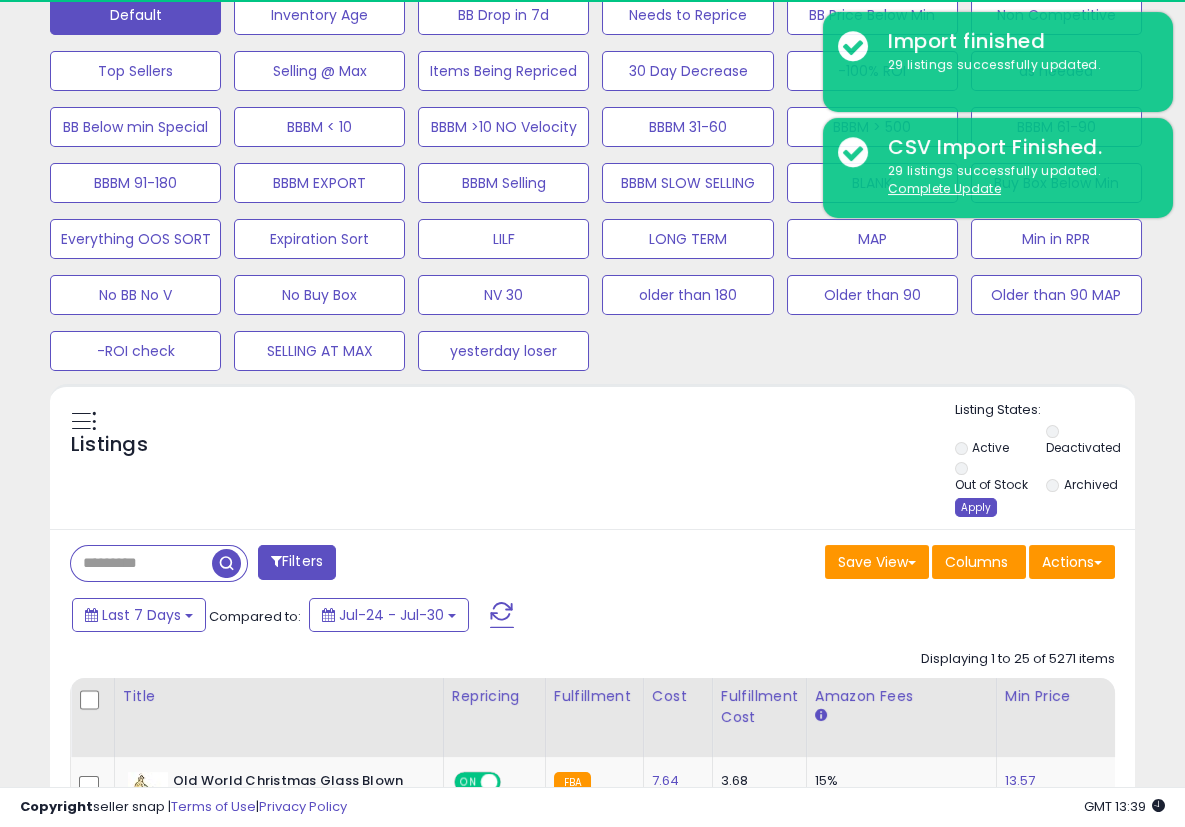 click on "Apply" at bounding box center (976, 507) 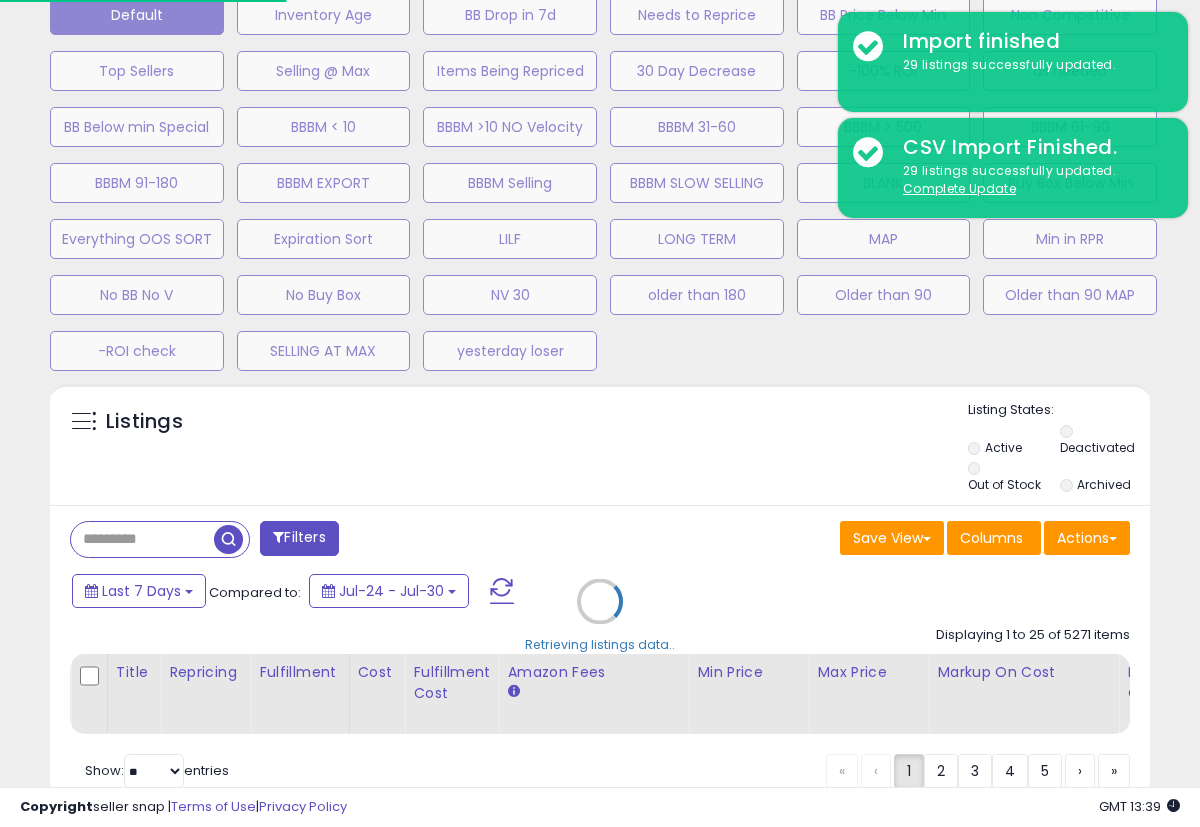 scroll, scrollTop: 999590, scrollLeft: 999363, axis: both 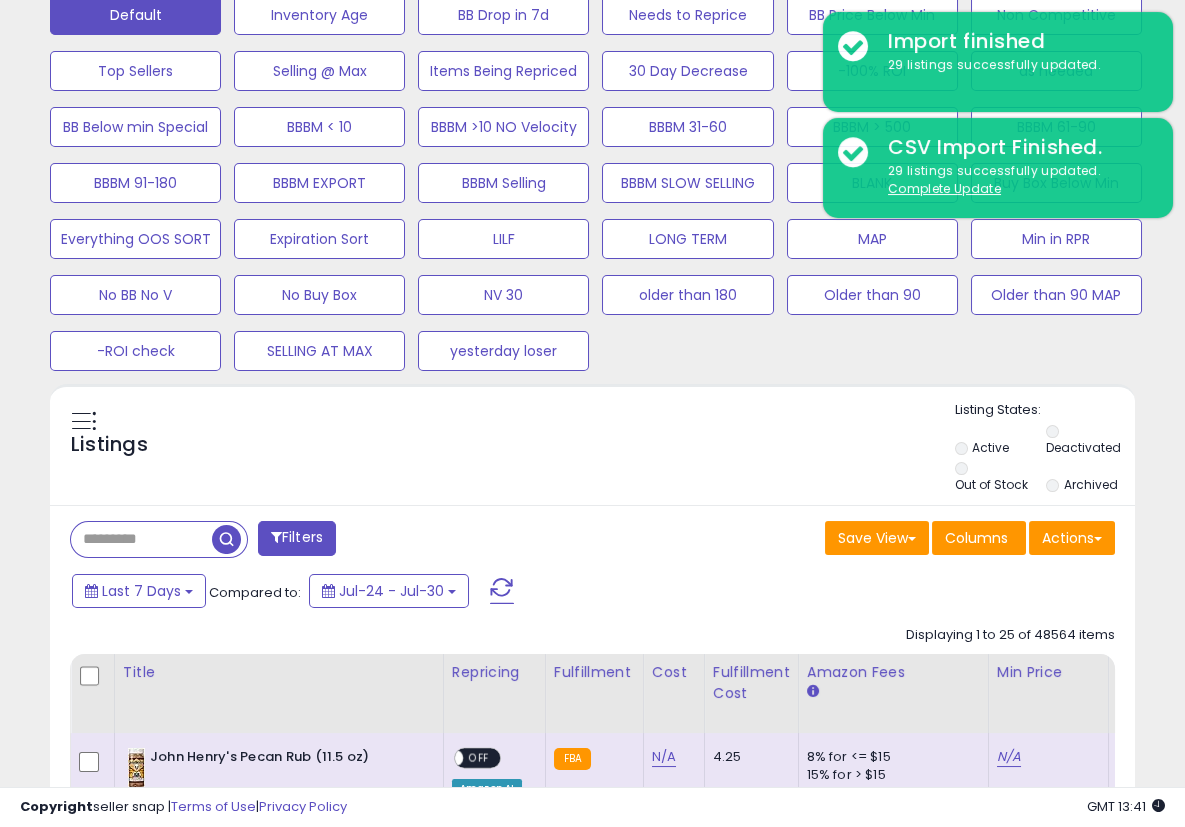 click at bounding box center (141, 539) 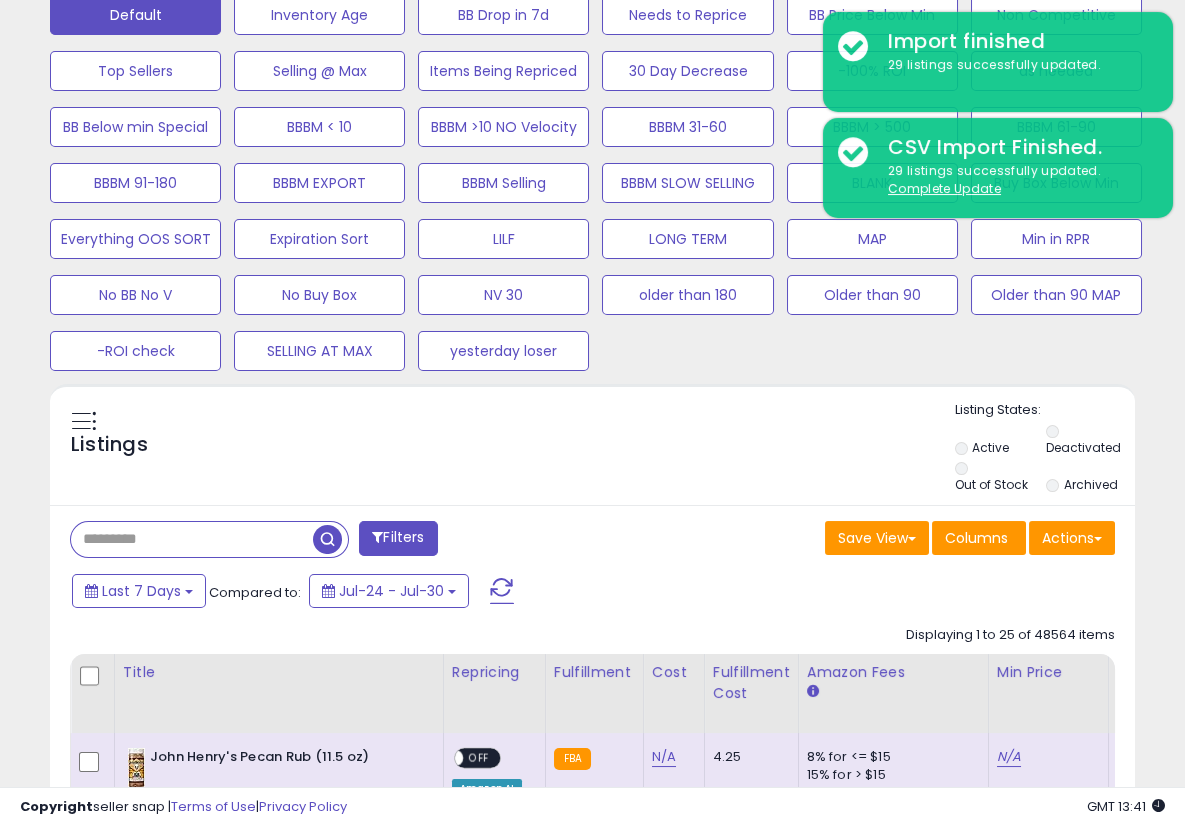 paste on "**********" 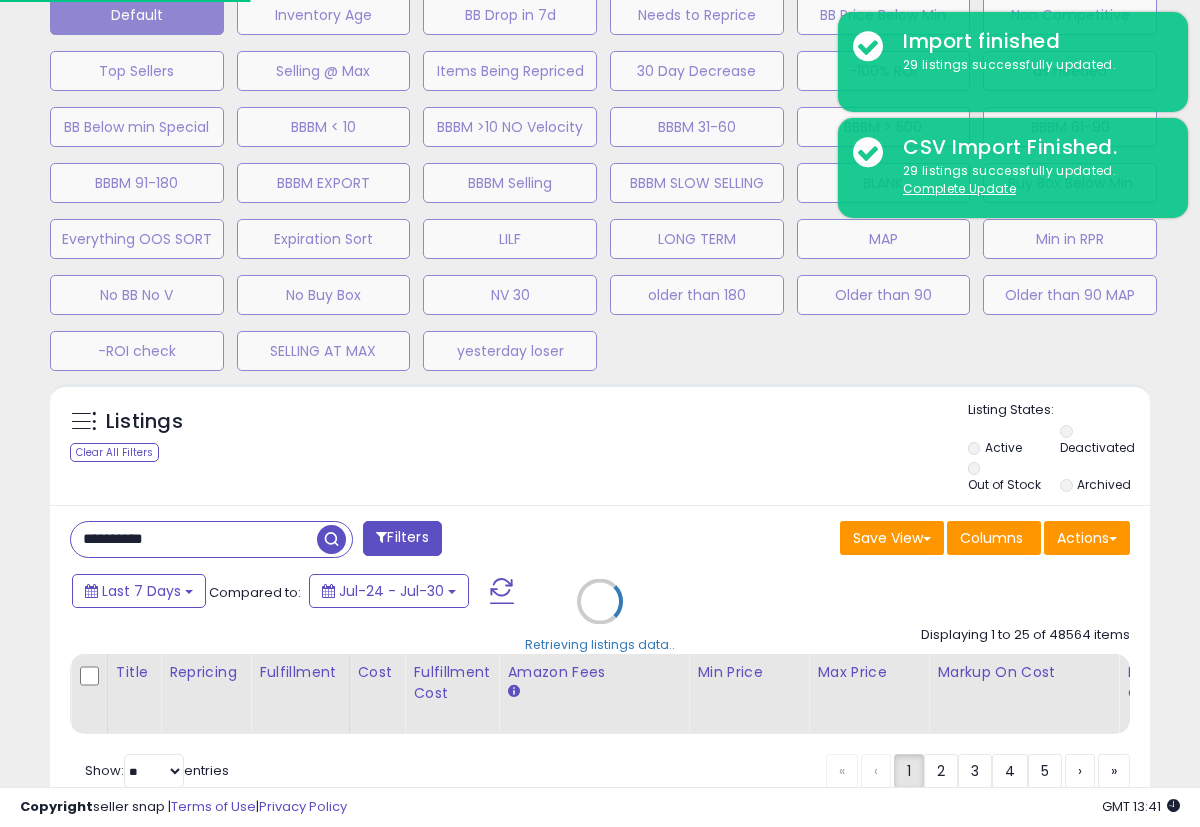 scroll, scrollTop: 999590, scrollLeft: 999363, axis: both 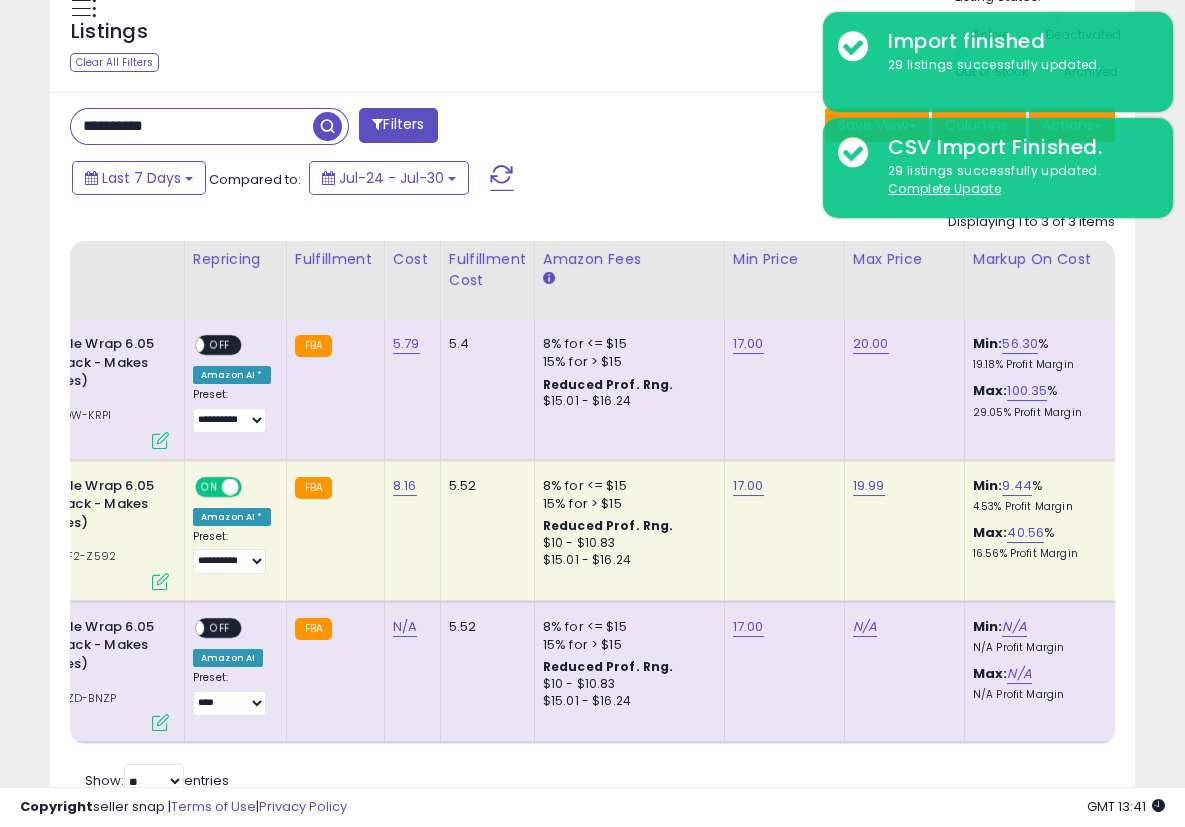 type on "**********" 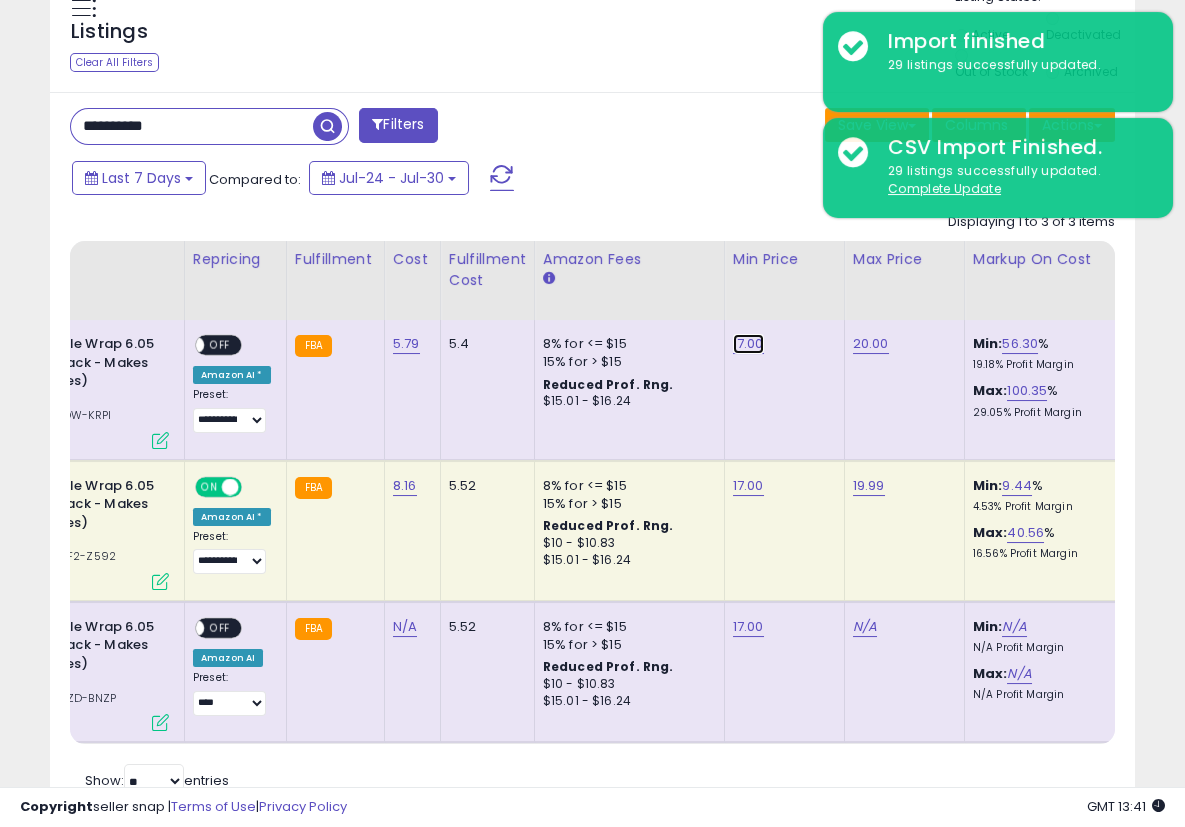 click on "17.00" at bounding box center (748, 344) 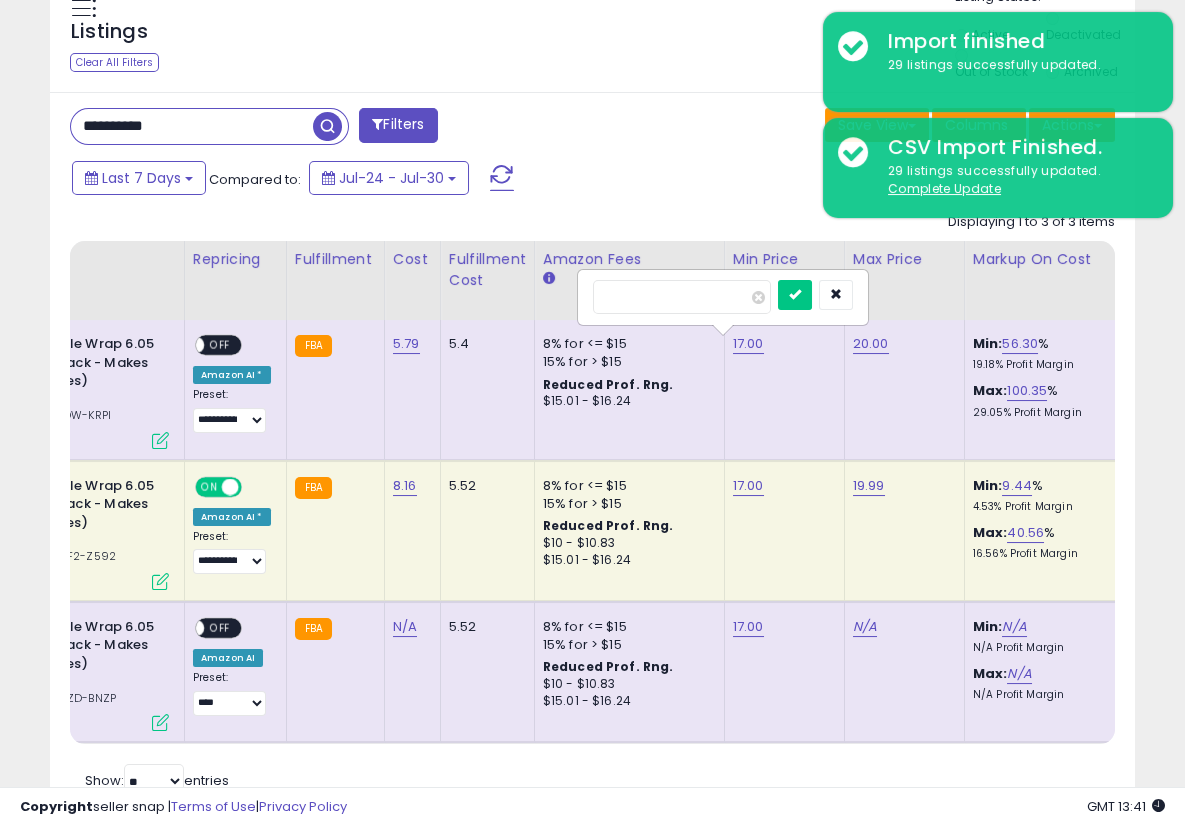 drag, startPoint x: 614, startPoint y: 297, endPoint x: 746, endPoint y: 288, distance: 132.30646 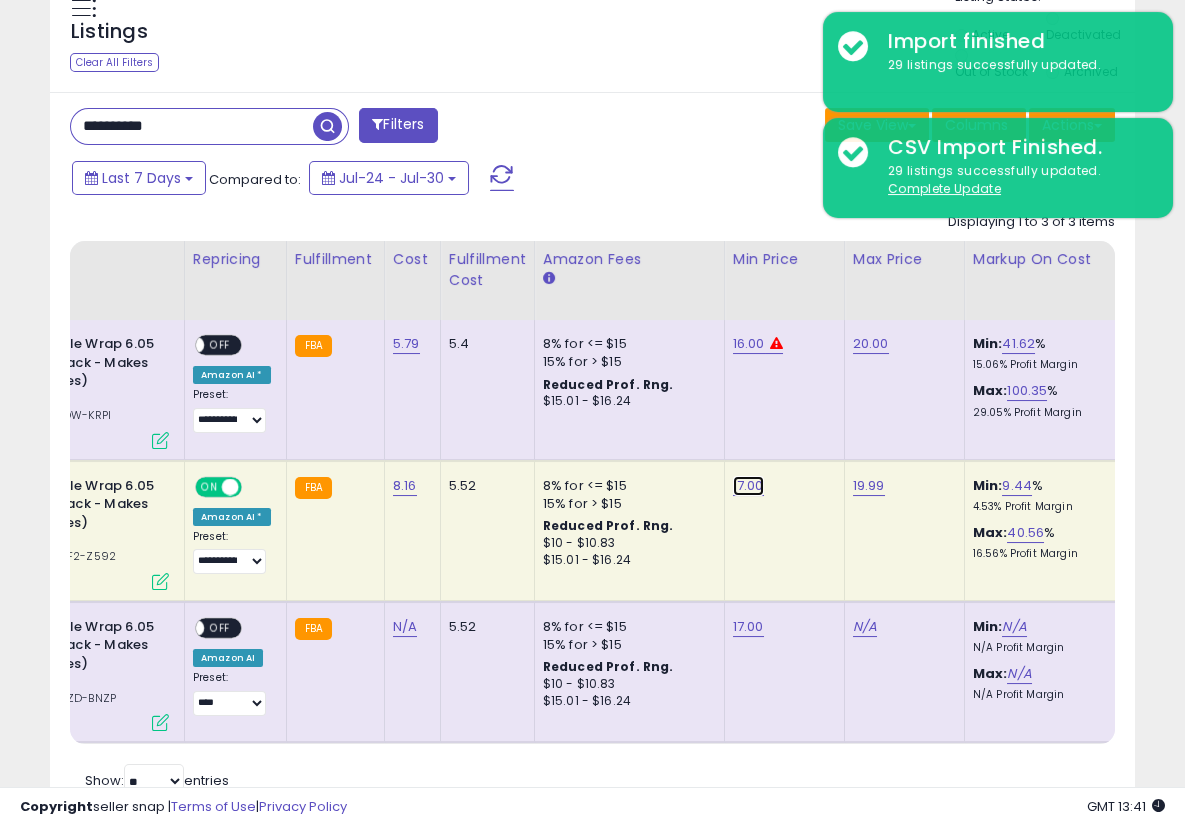 click on "17.00" at bounding box center (748, 486) 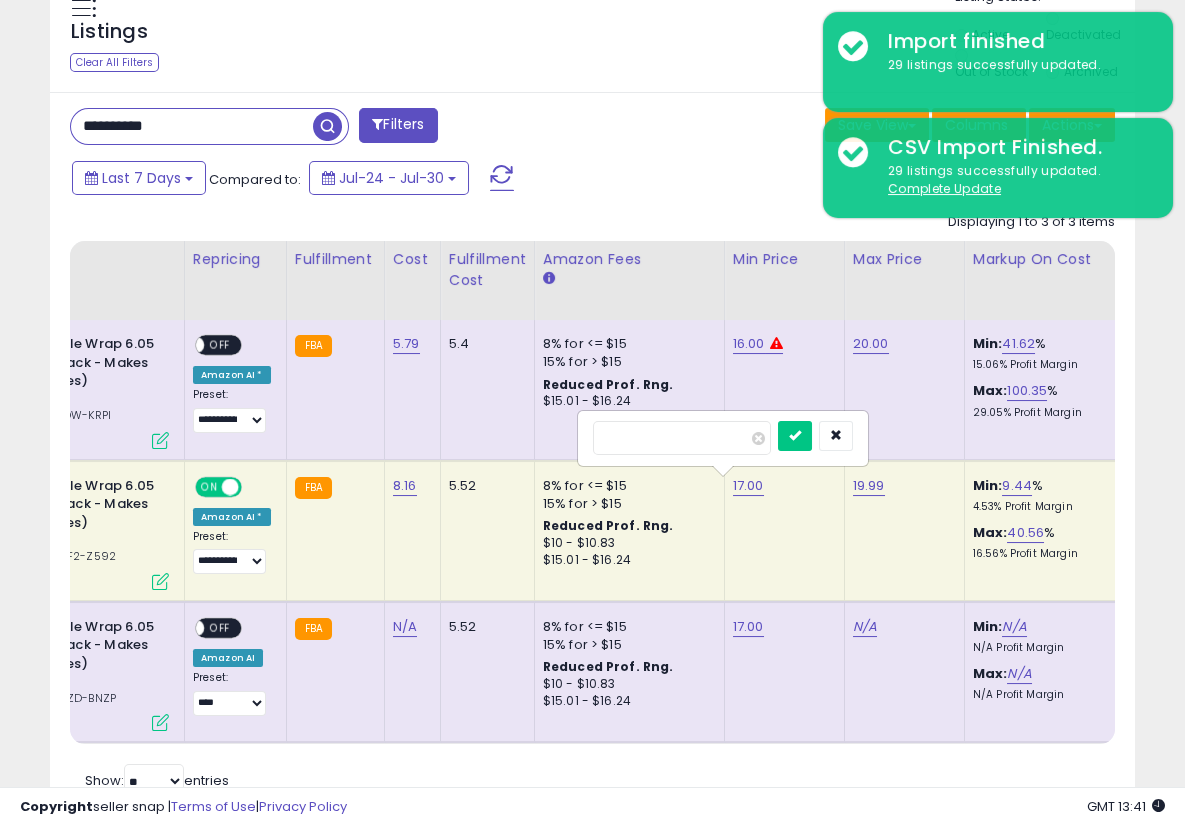 drag, startPoint x: 613, startPoint y: 441, endPoint x: 711, endPoint y: 434, distance: 98.24968 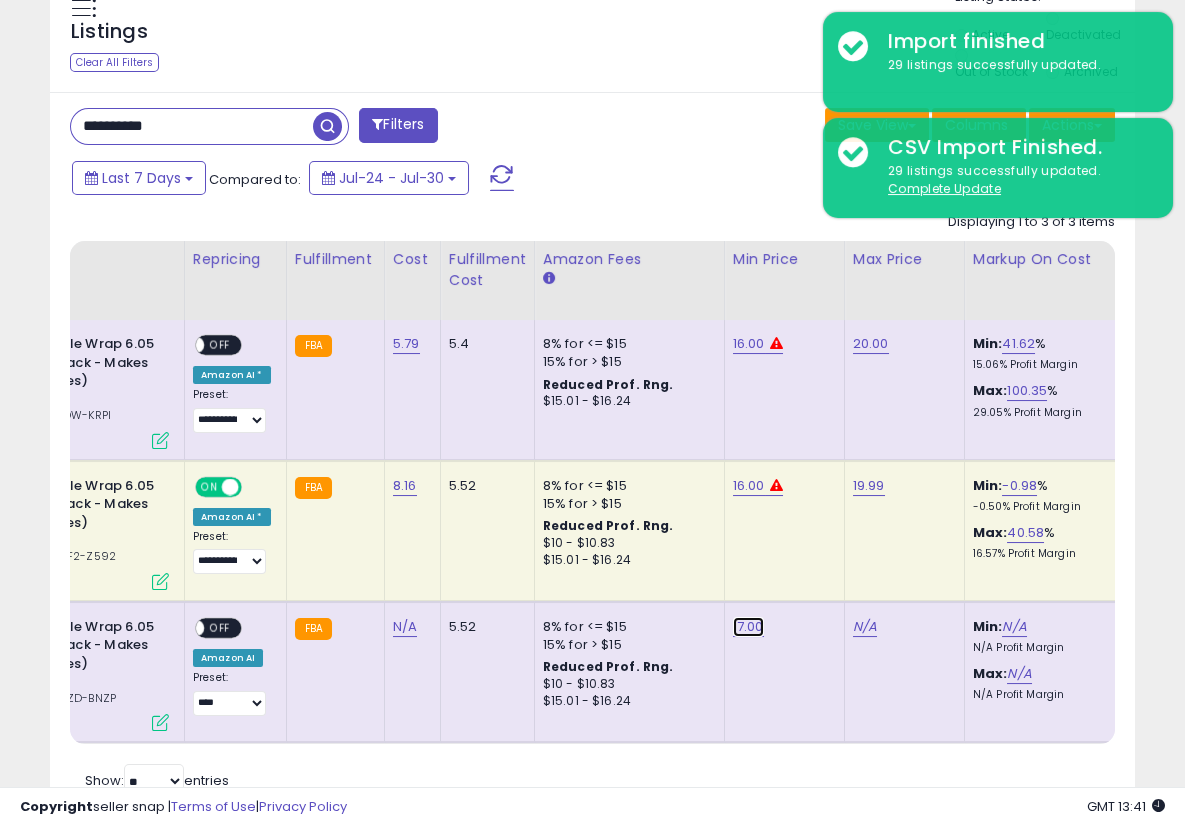 click on "17.00" at bounding box center (749, 344) 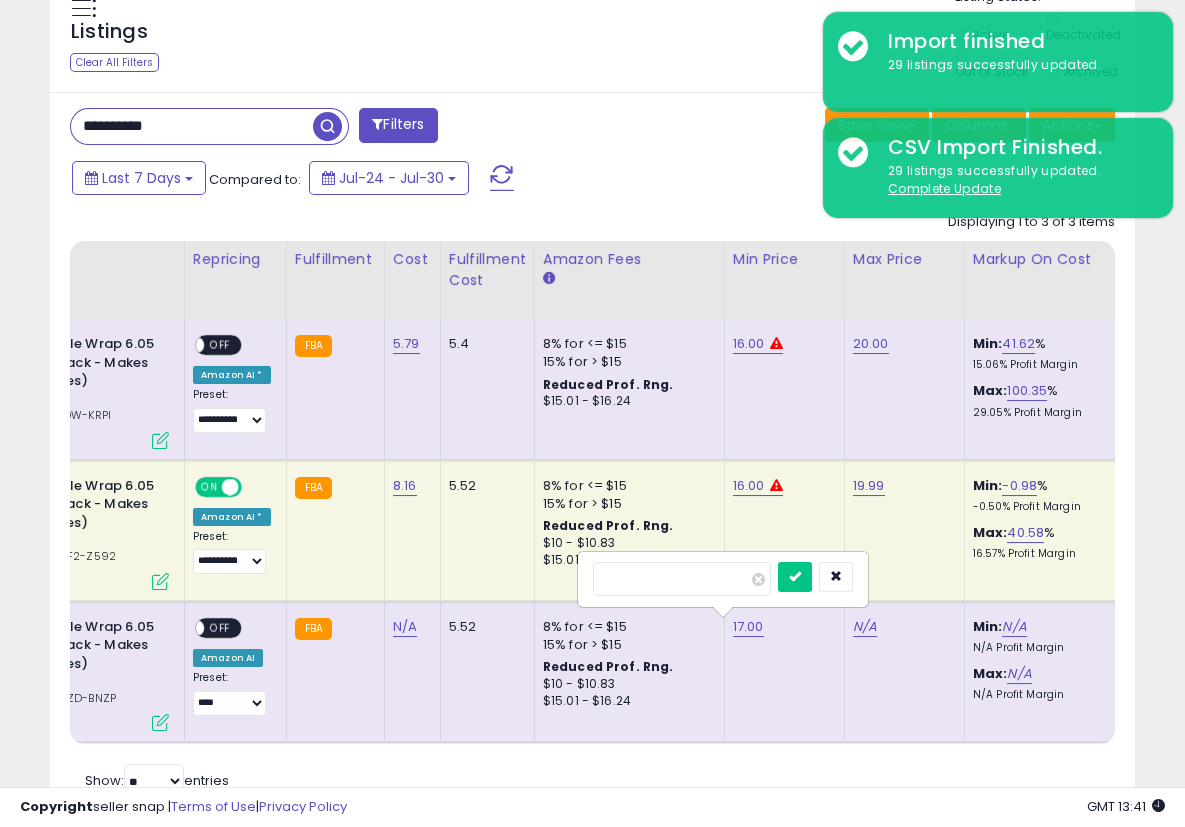 drag, startPoint x: 615, startPoint y: 582, endPoint x: 704, endPoint y: 580, distance: 89.02247 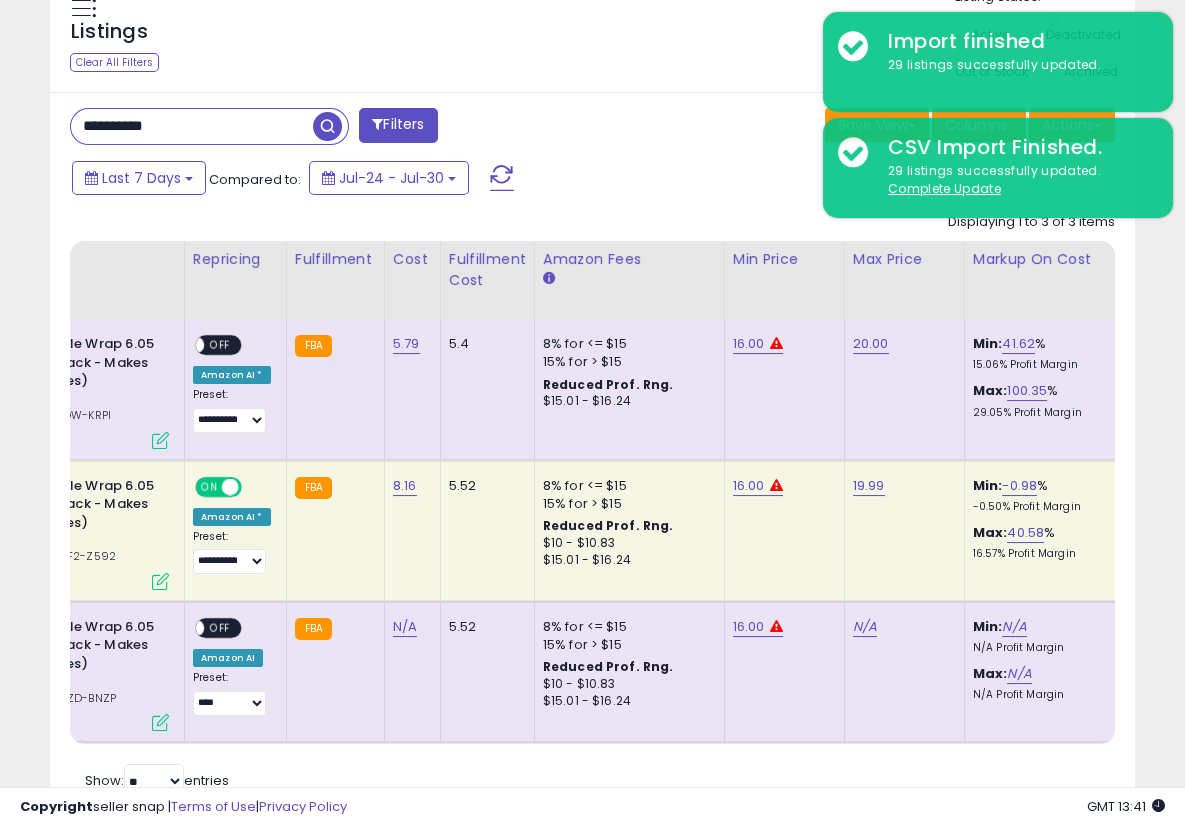 click on "Save View
Save As New View
Update Current View
Columns
Actions
Import  Export Visible Columns" at bounding box center (862, 127) 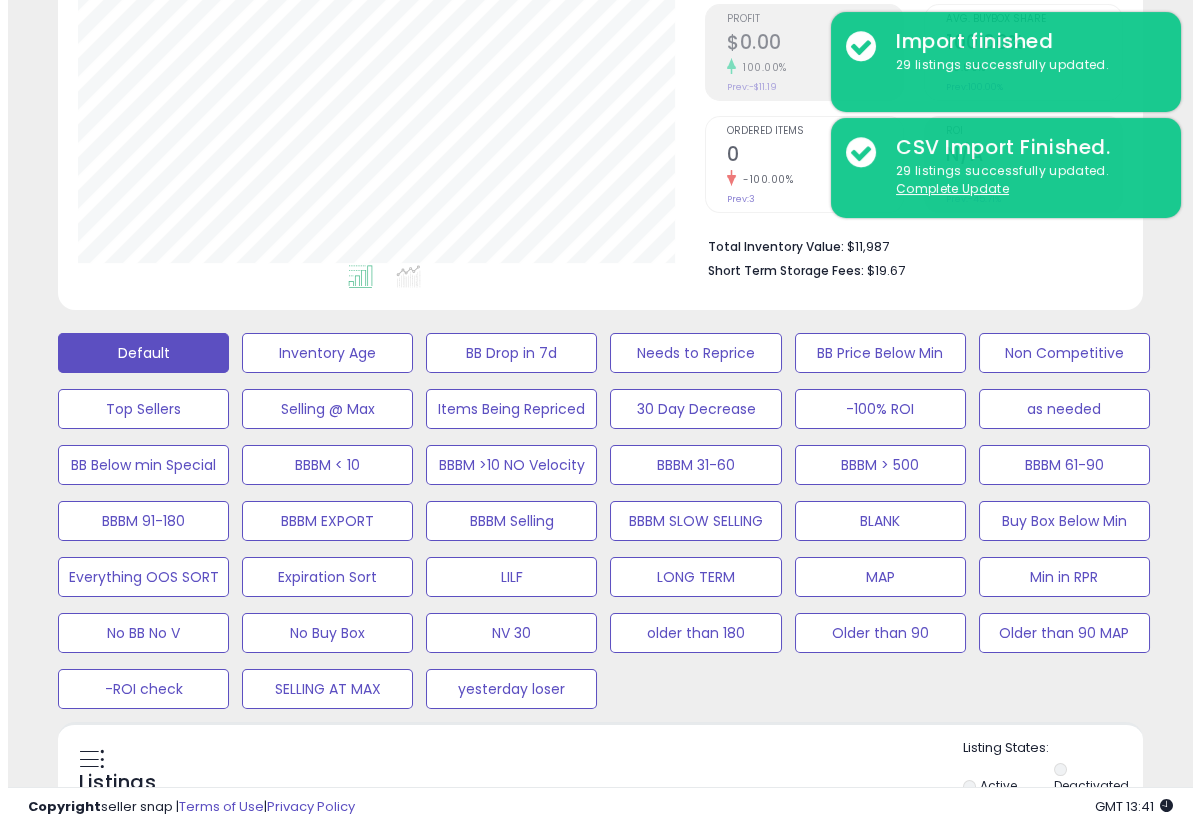 scroll, scrollTop: 333, scrollLeft: 0, axis: vertical 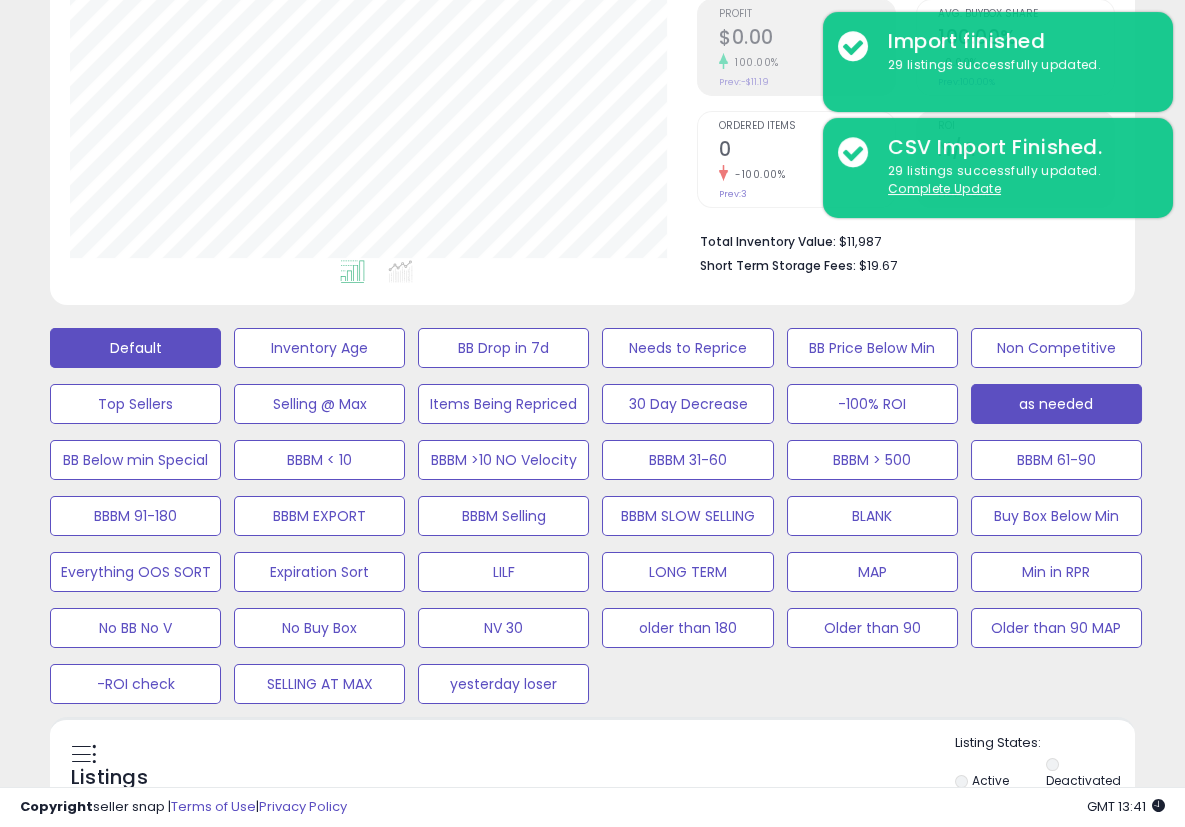 click on "as needed" at bounding box center [319, 348] 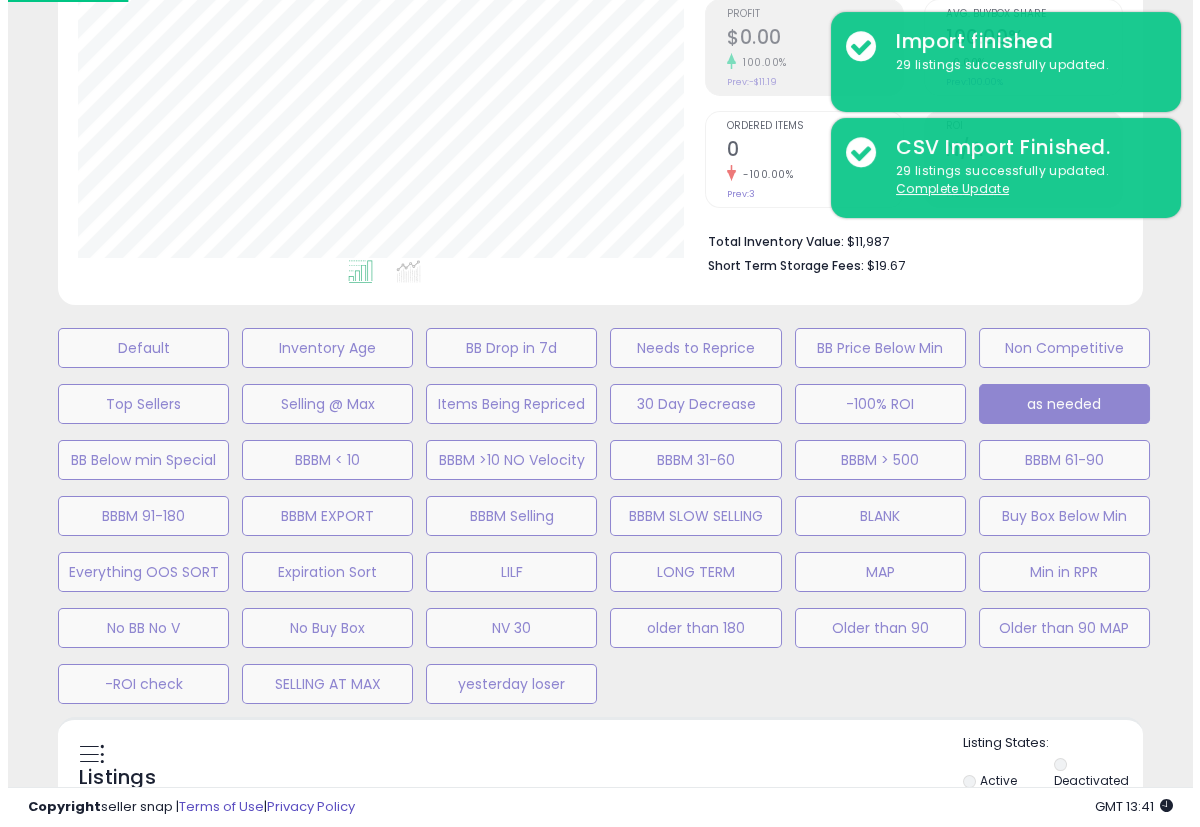 scroll, scrollTop: 999590, scrollLeft: 999363, axis: both 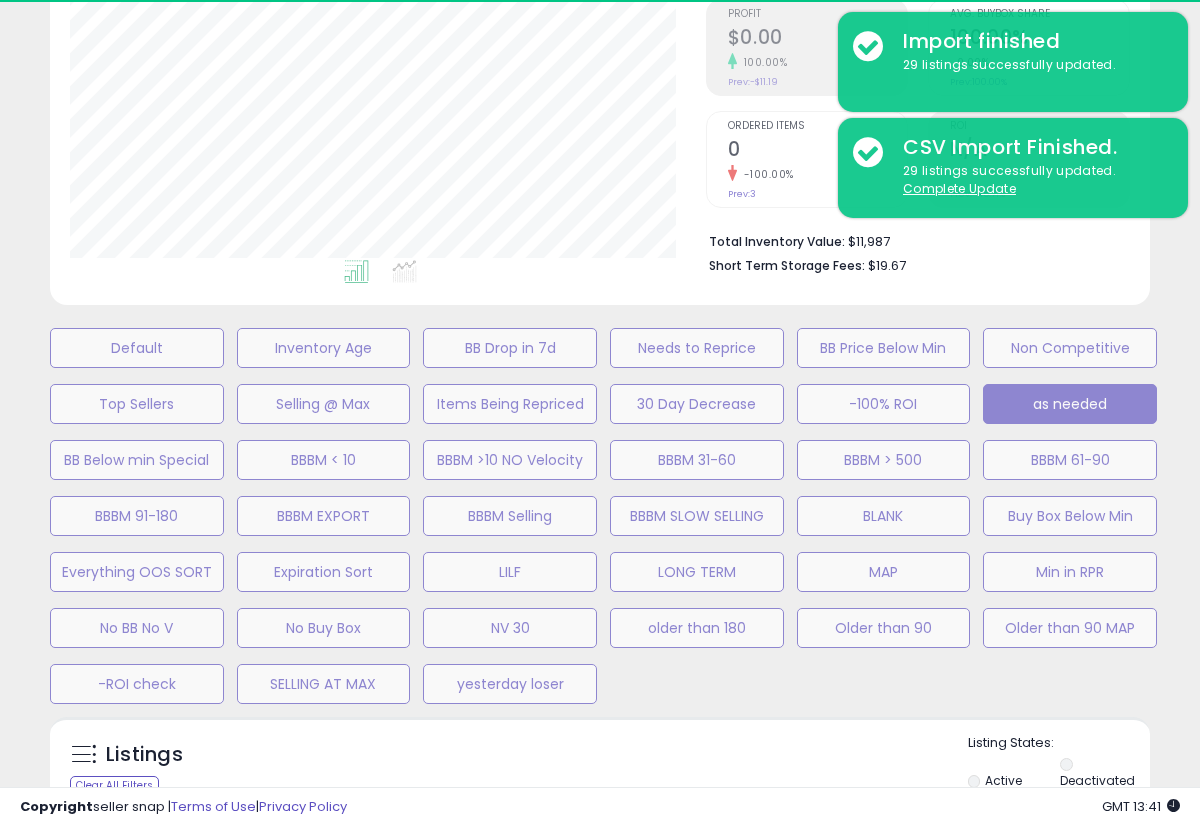type 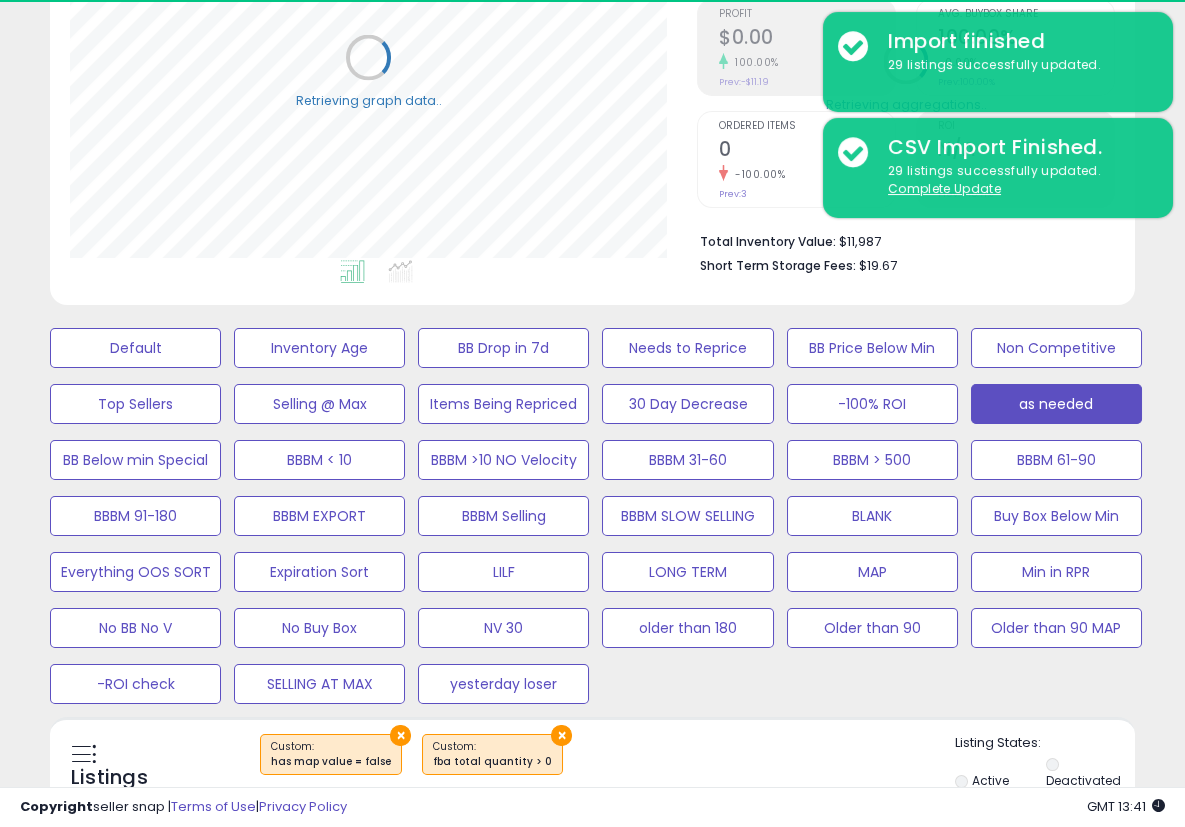 scroll, scrollTop: 410, scrollLeft: 626, axis: both 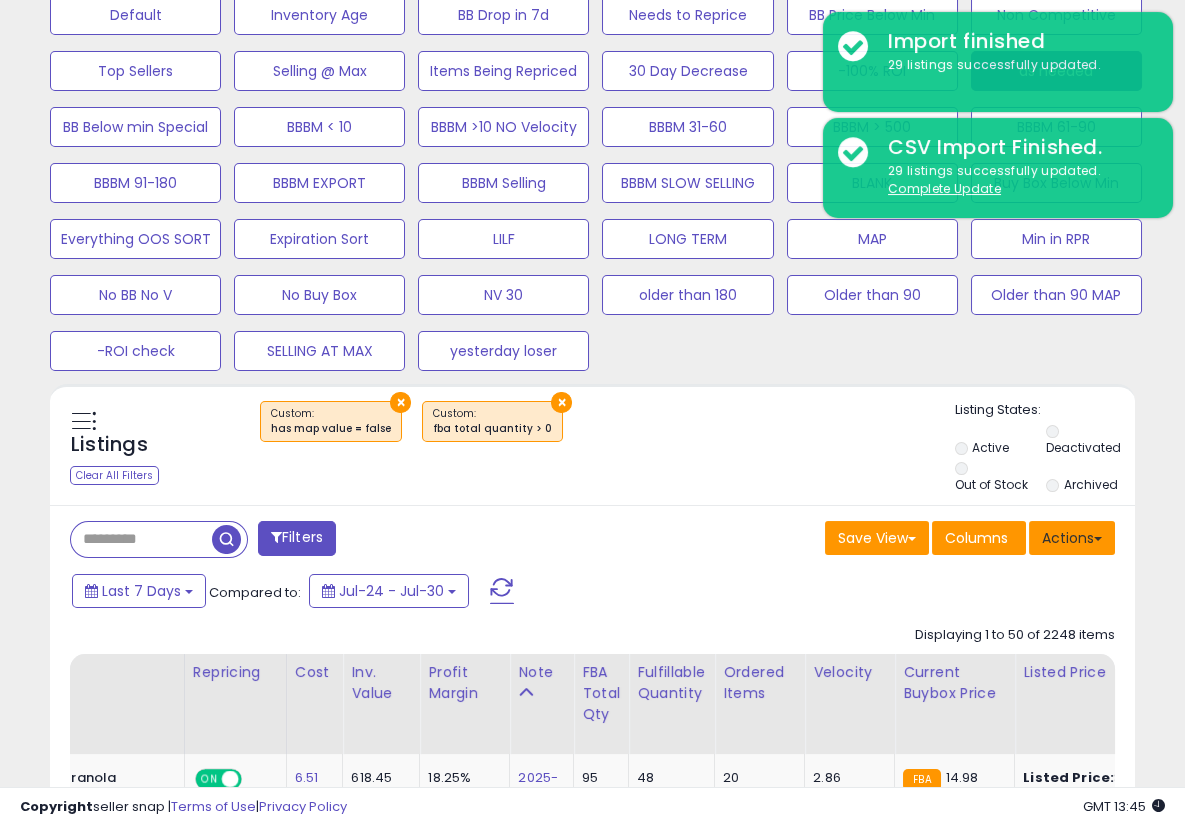 drag, startPoint x: 1056, startPoint y: 528, endPoint x: 1050, endPoint y: 583, distance: 55.326305 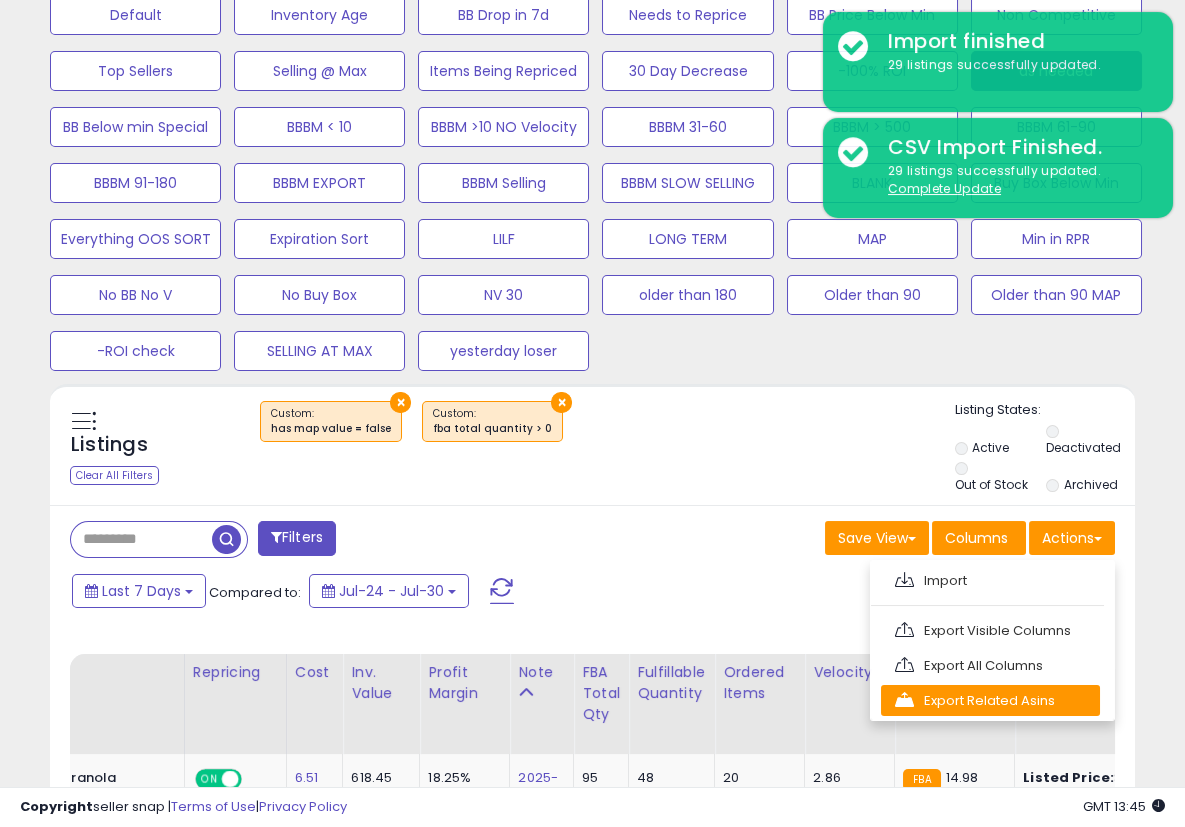 click on "Export Related Asins" at bounding box center (990, 700) 